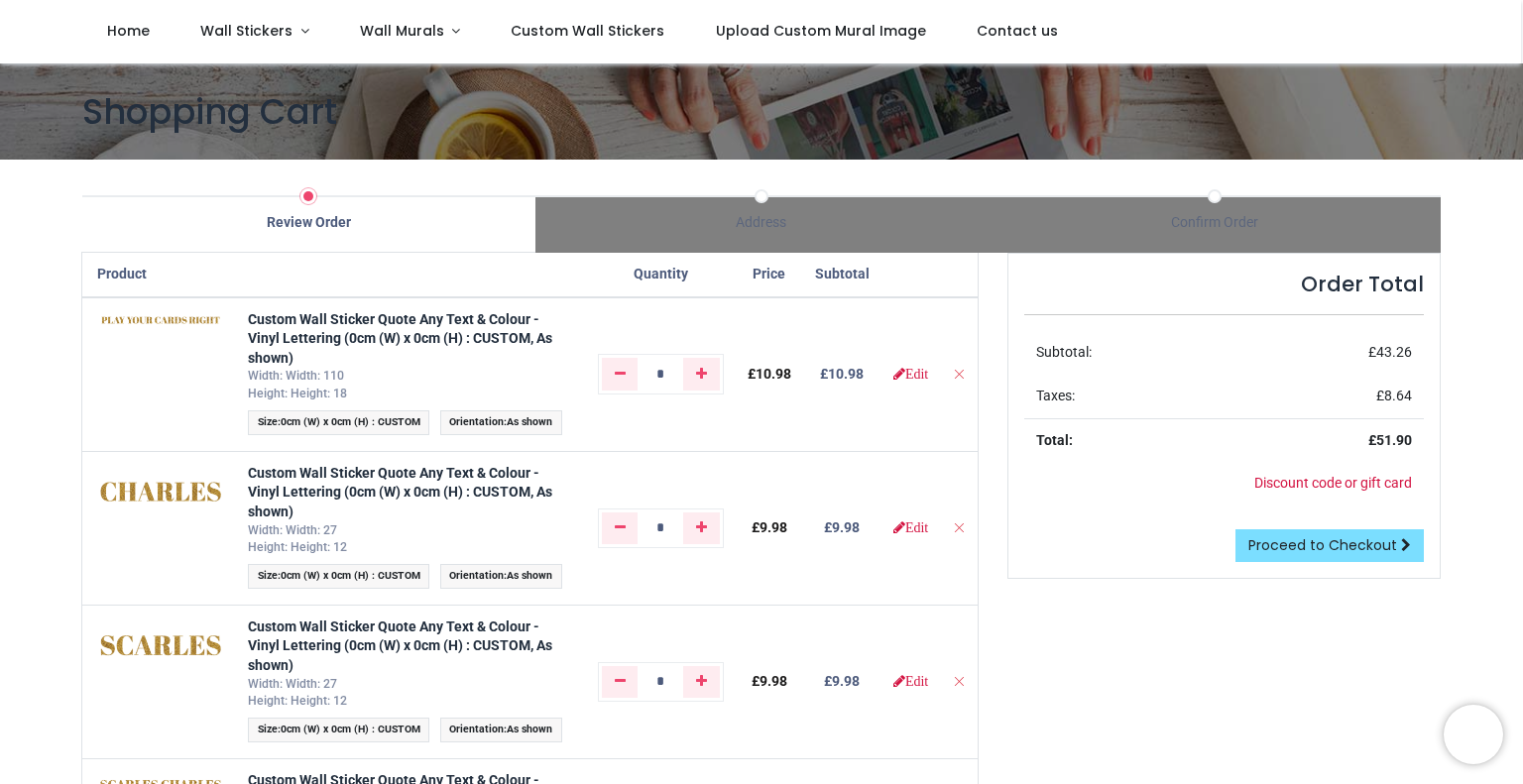 scroll, scrollTop: 0, scrollLeft: 0, axis: both 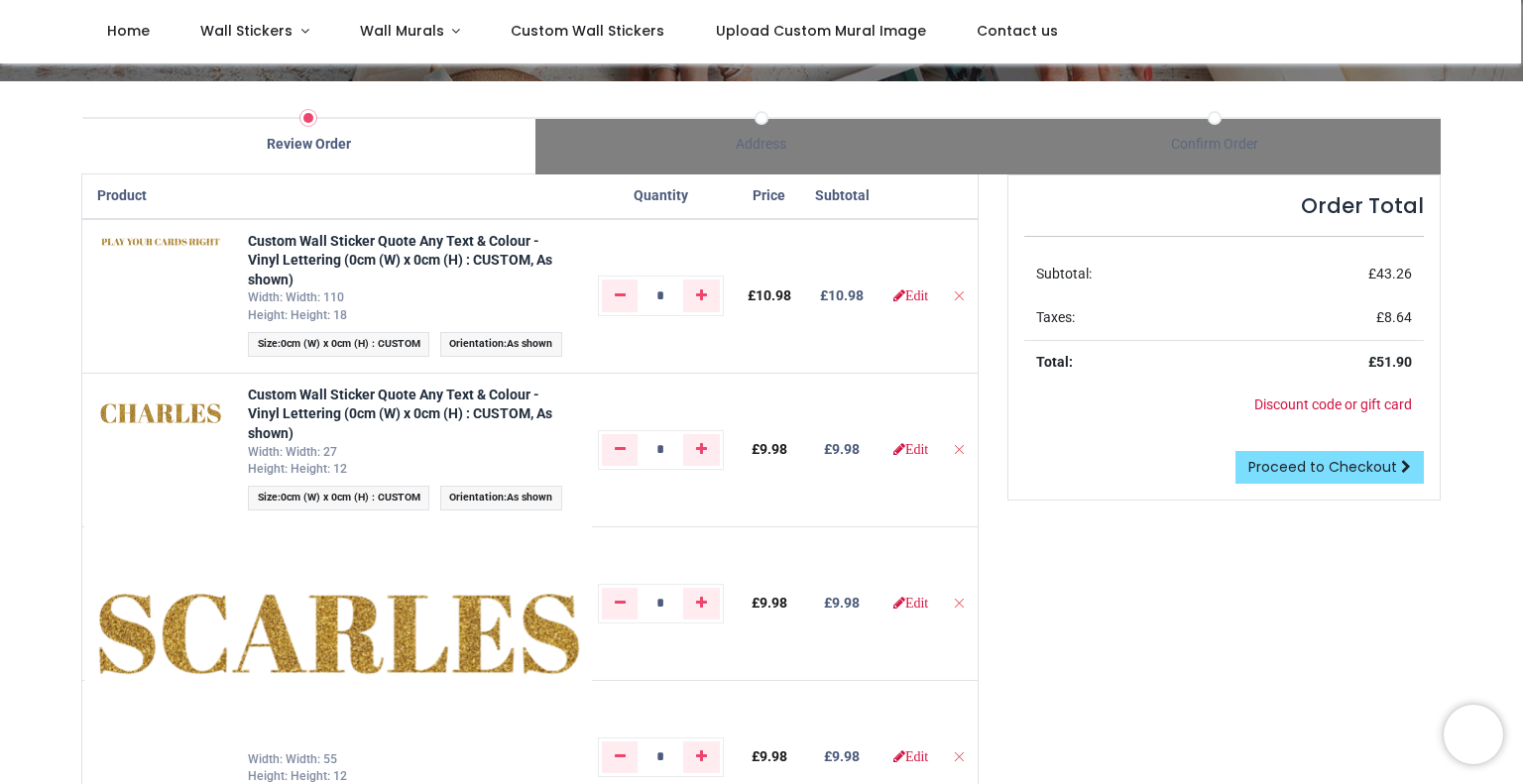 click at bounding box center [338, 634] 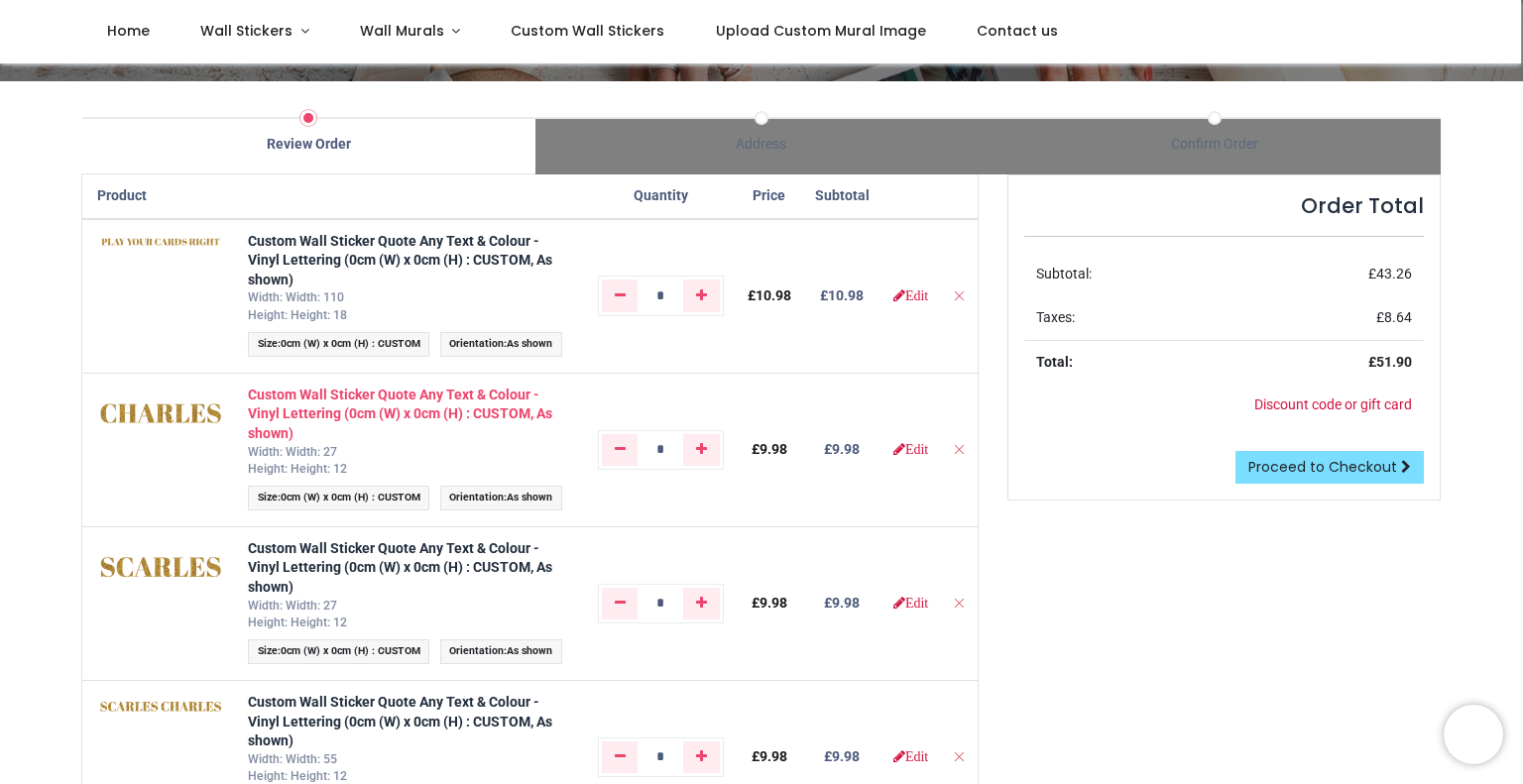 click on "Custom Wall Sticker Quote Any Text & Colour - Vinyl Lettering (0cm (W) x 0cm (H) : CUSTOM, As shown)" at bounding box center (400, 413) 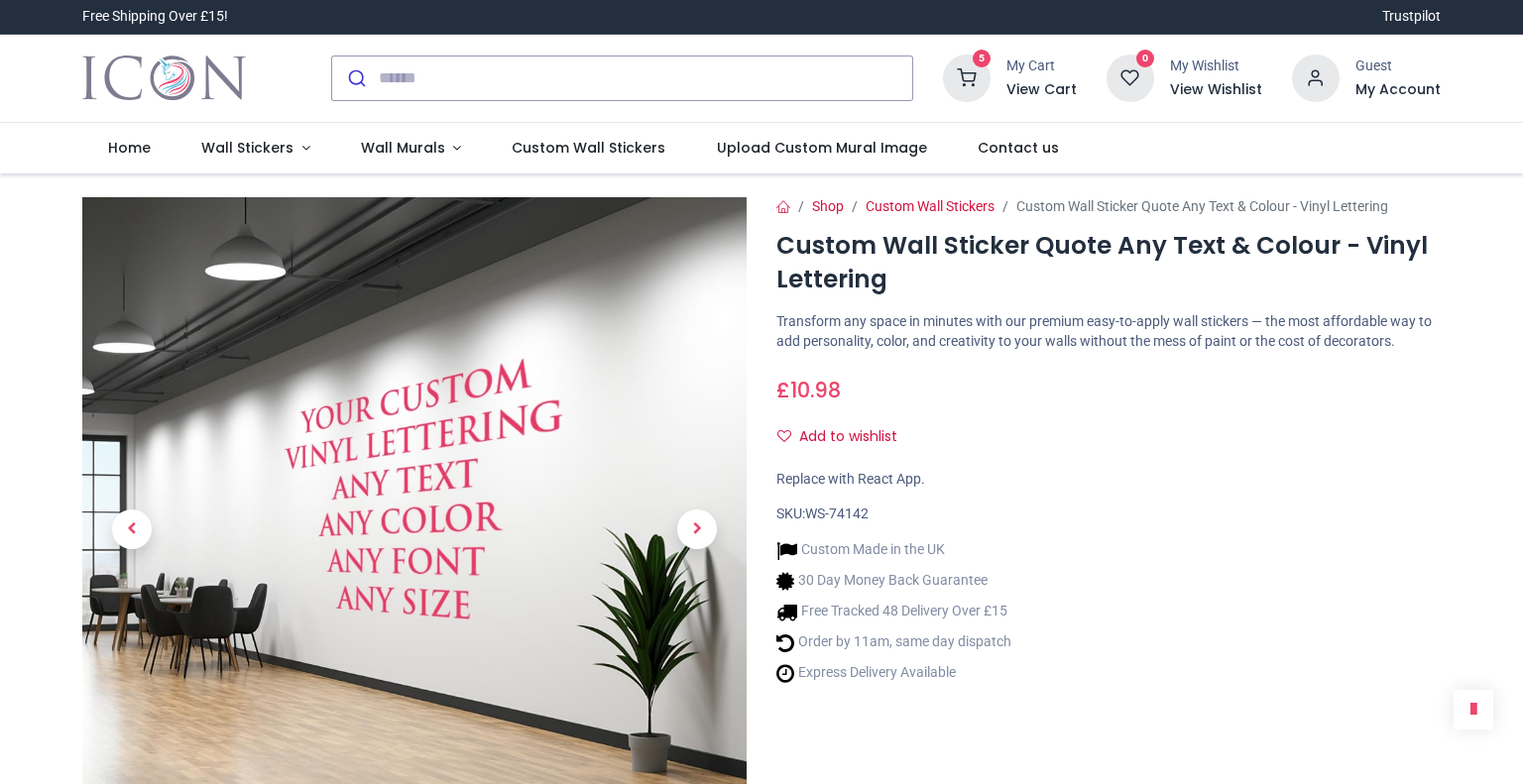 scroll, scrollTop: 0, scrollLeft: 0, axis: both 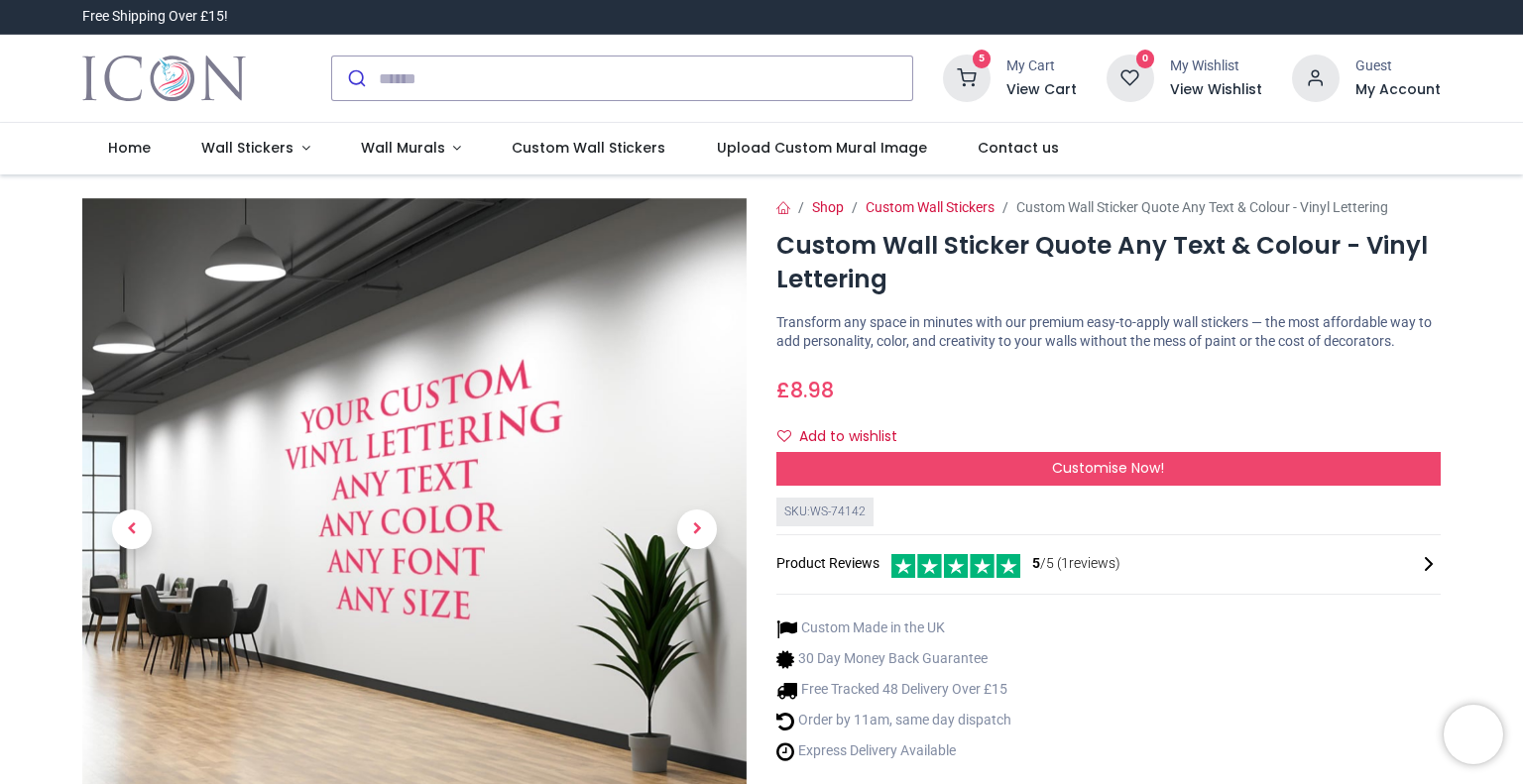 click on "View Cart" at bounding box center [1041, 90] 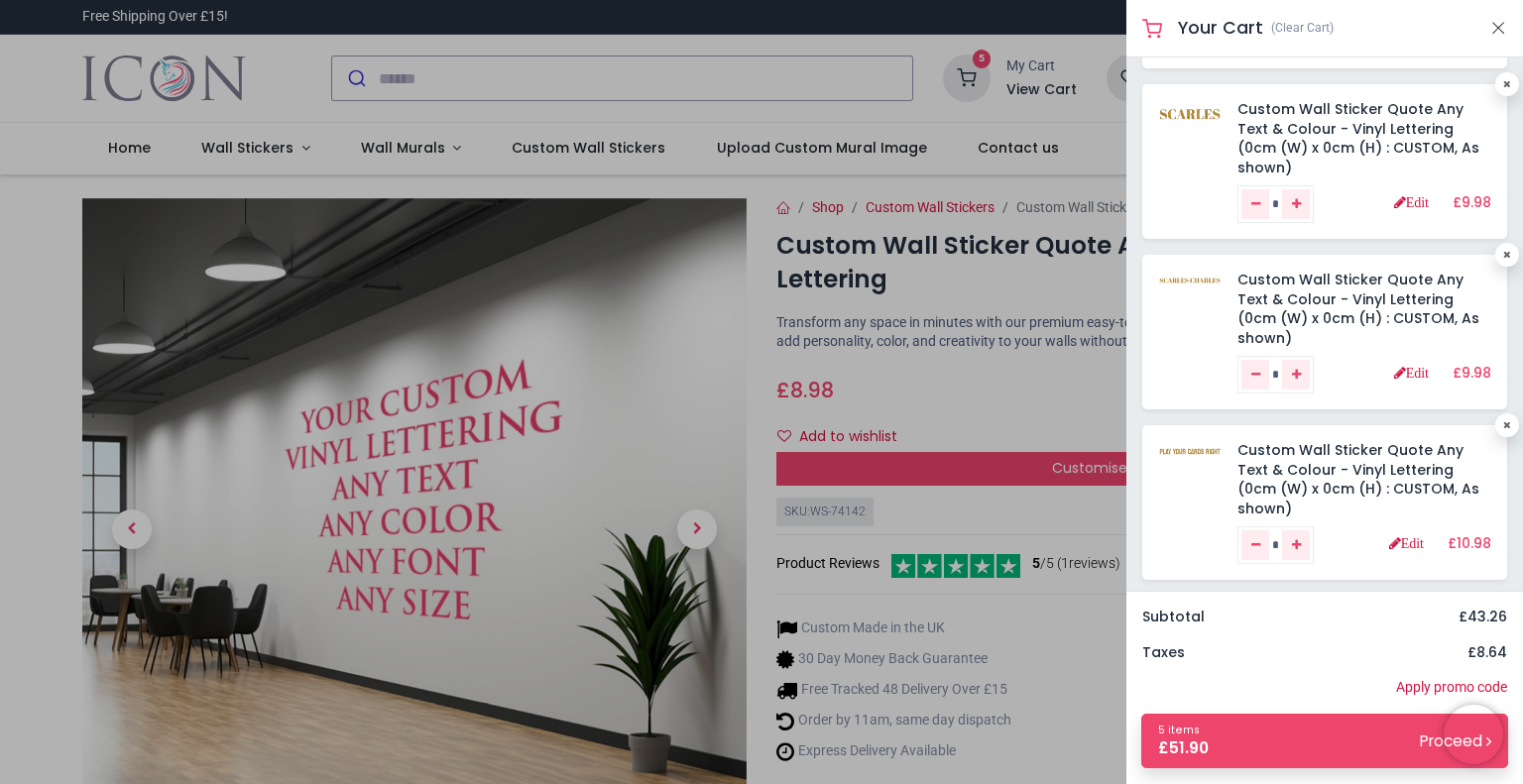scroll, scrollTop: 329, scrollLeft: 0, axis: vertical 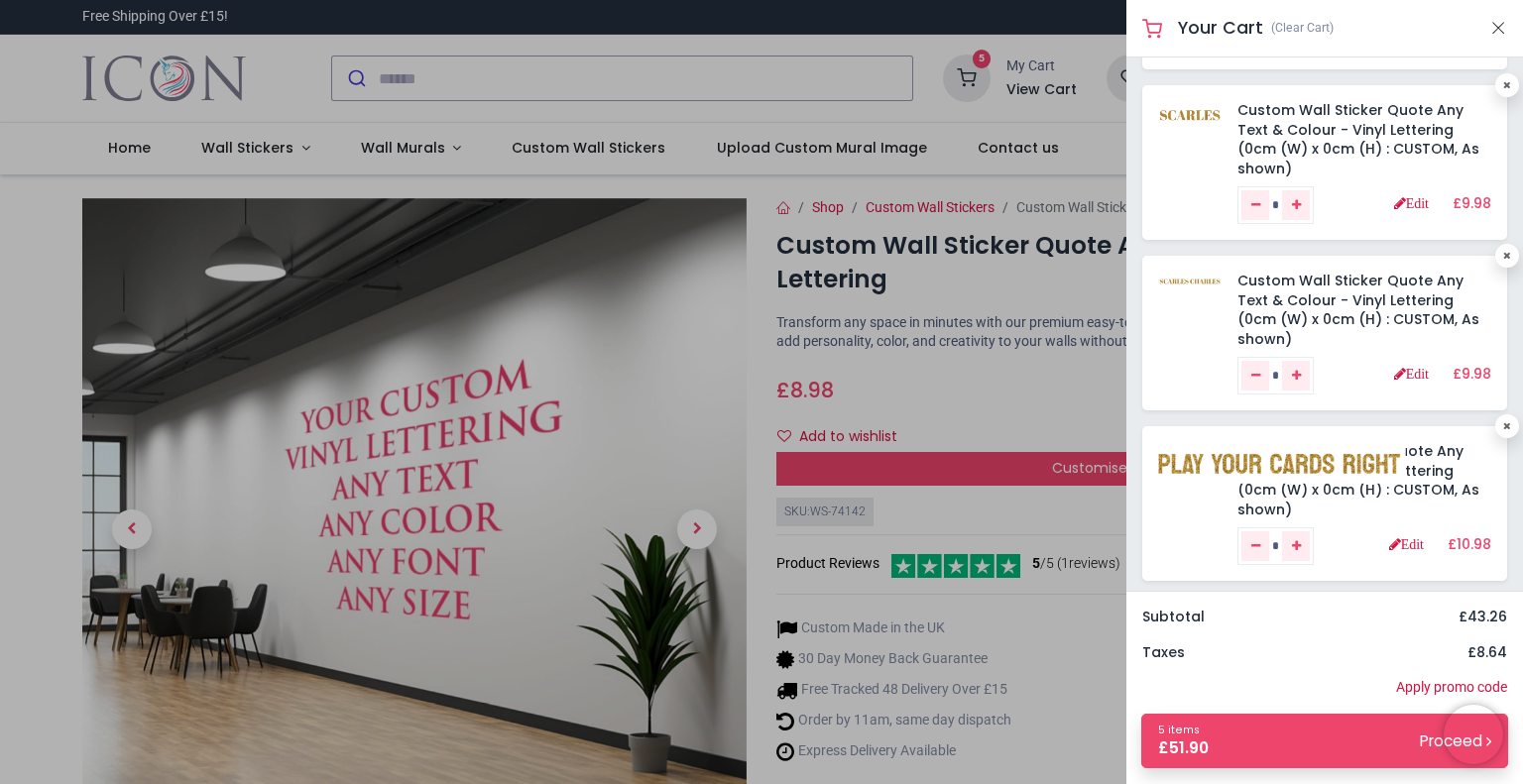 click at bounding box center (1279, 465) 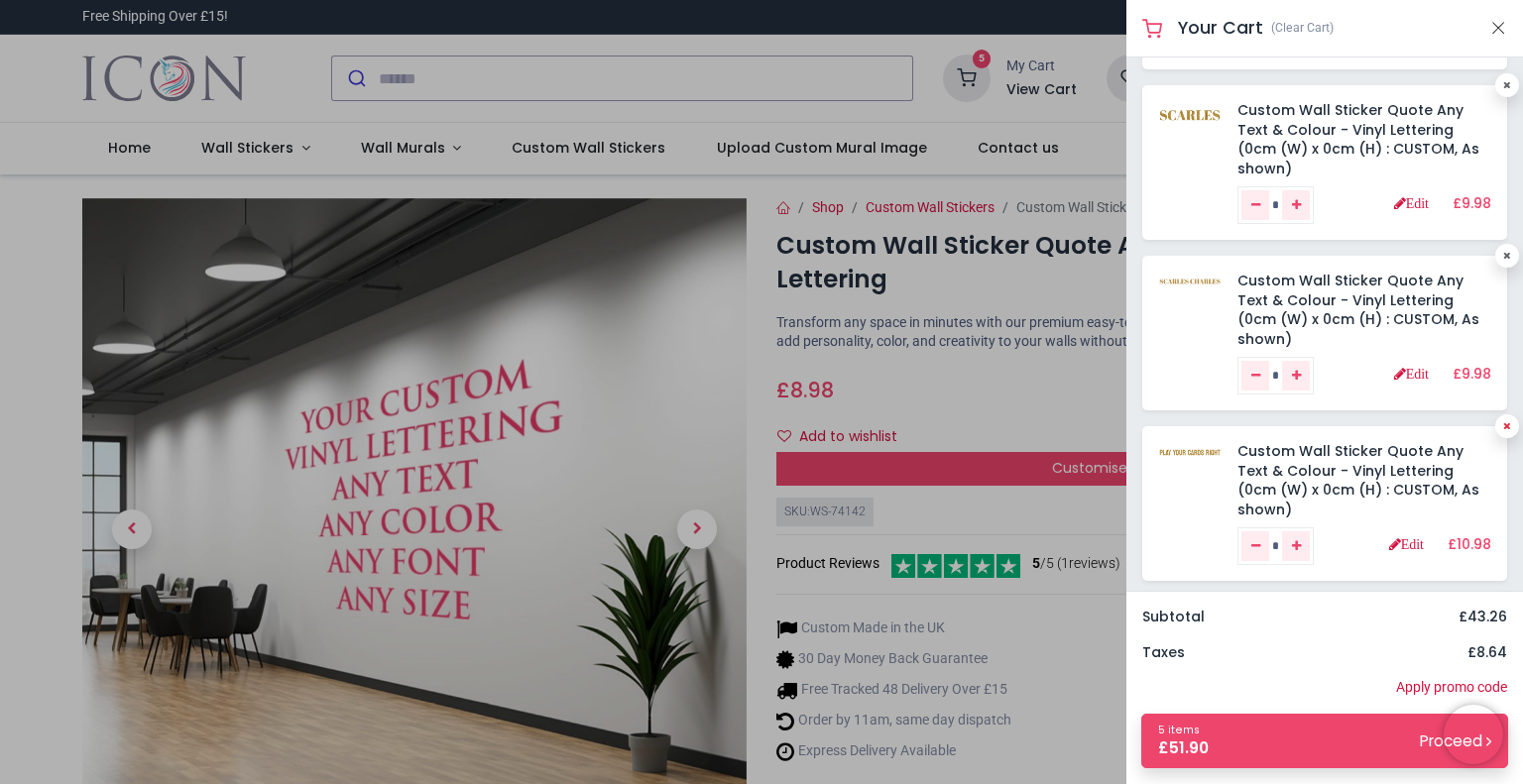 click at bounding box center [1507, 426] 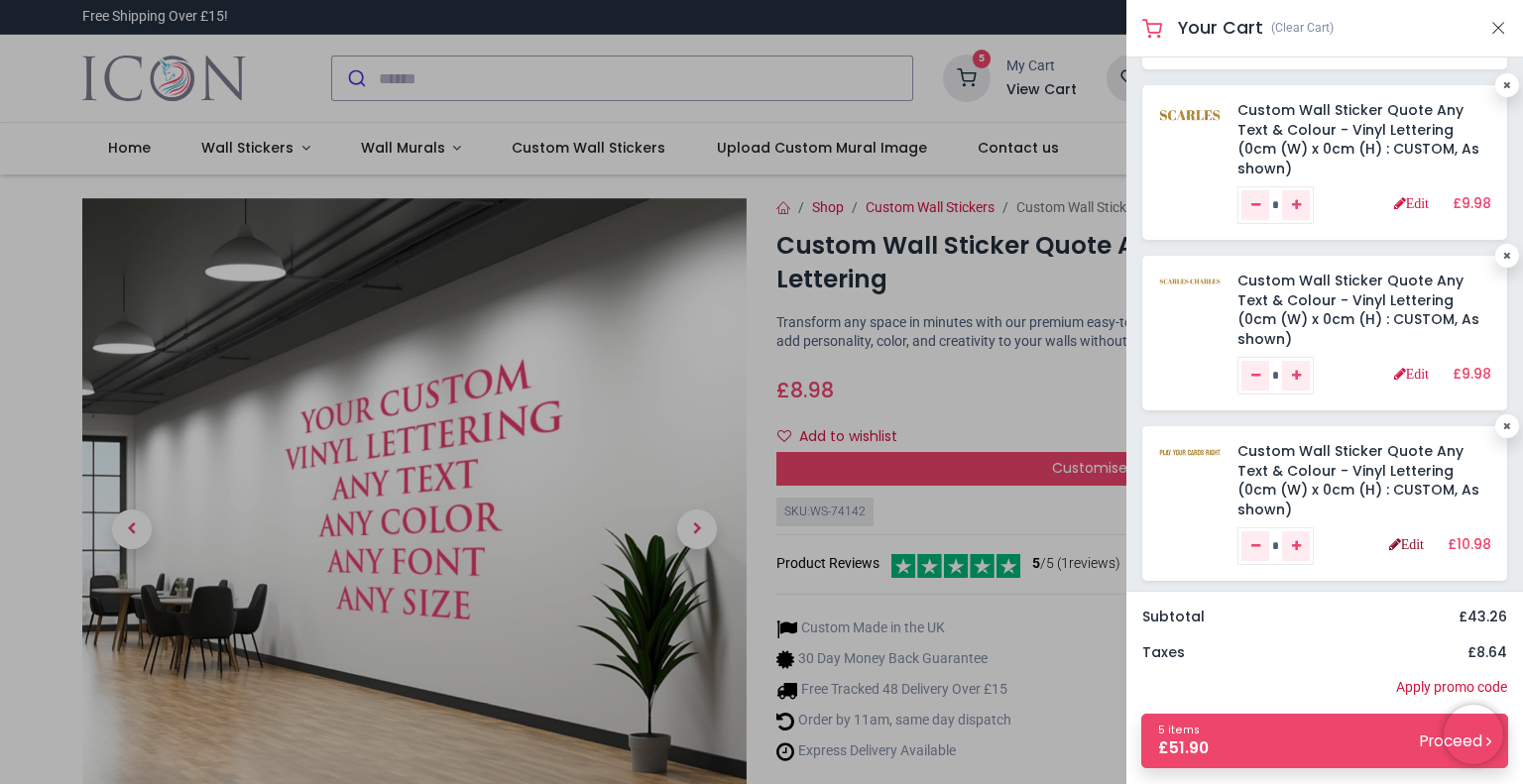 click on "Edit" at bounding box center [1406, 544] 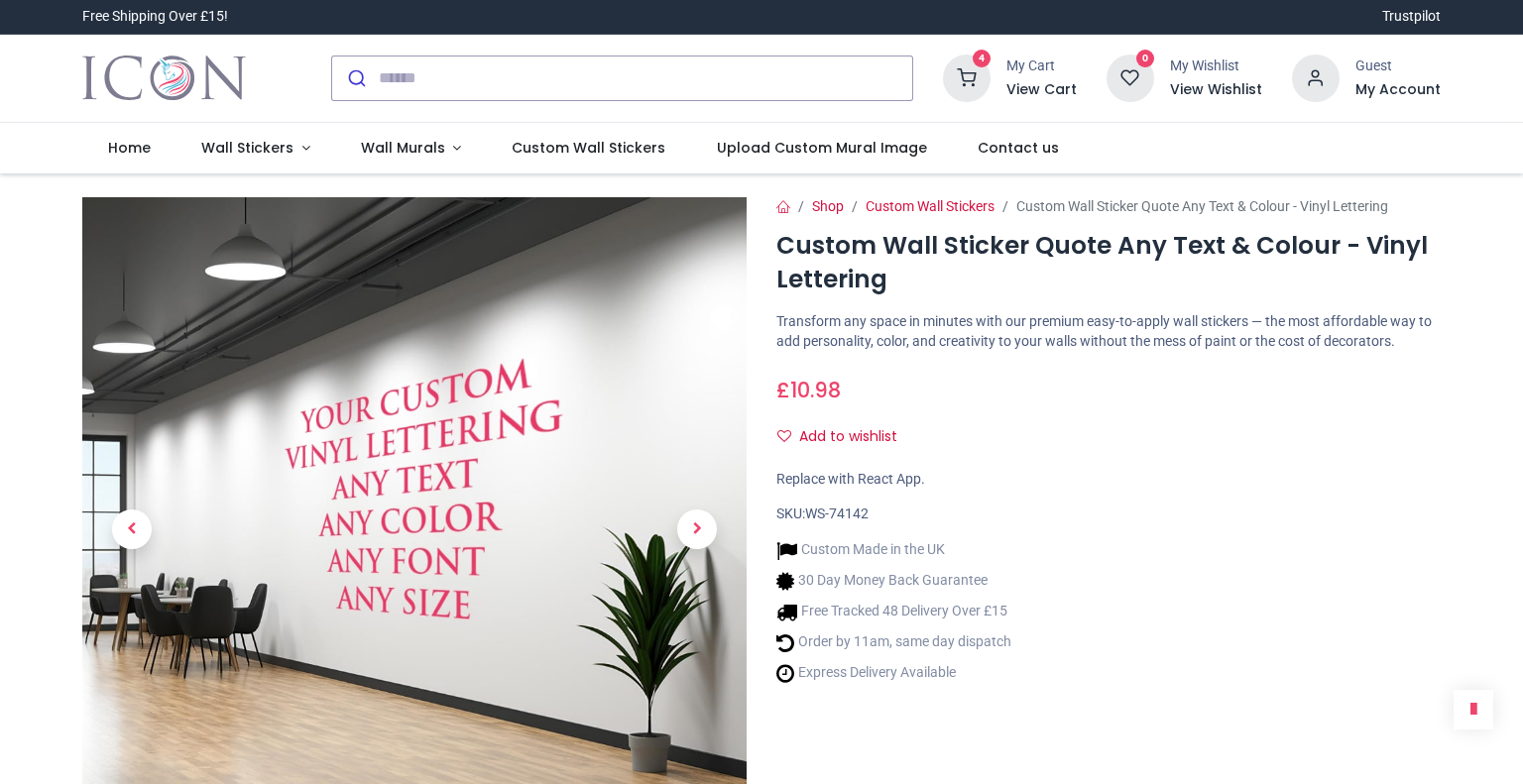 scroll, scrollTop: 0, scrollLeft: 0, axis: both 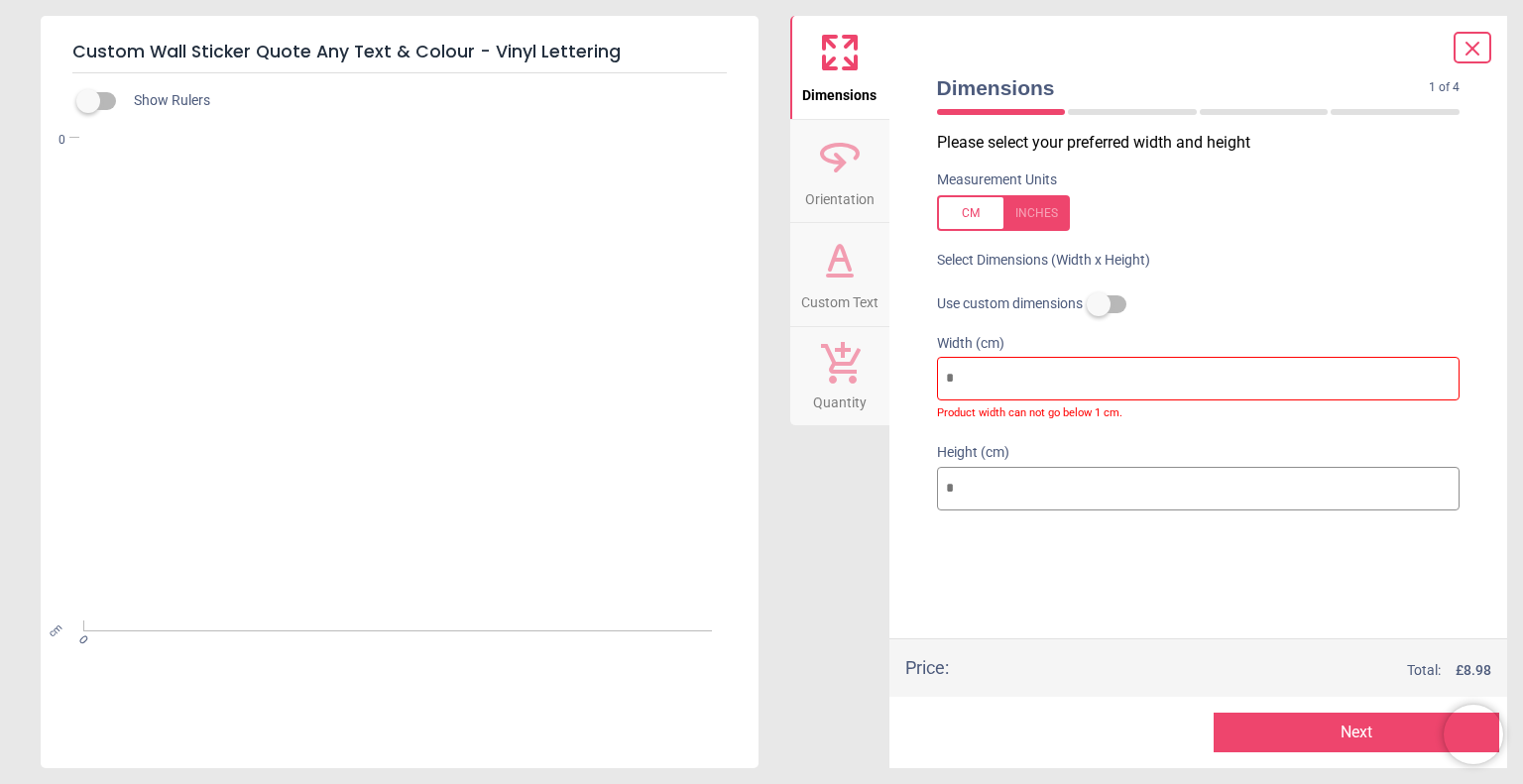 click at bounding box center [1199, 379] 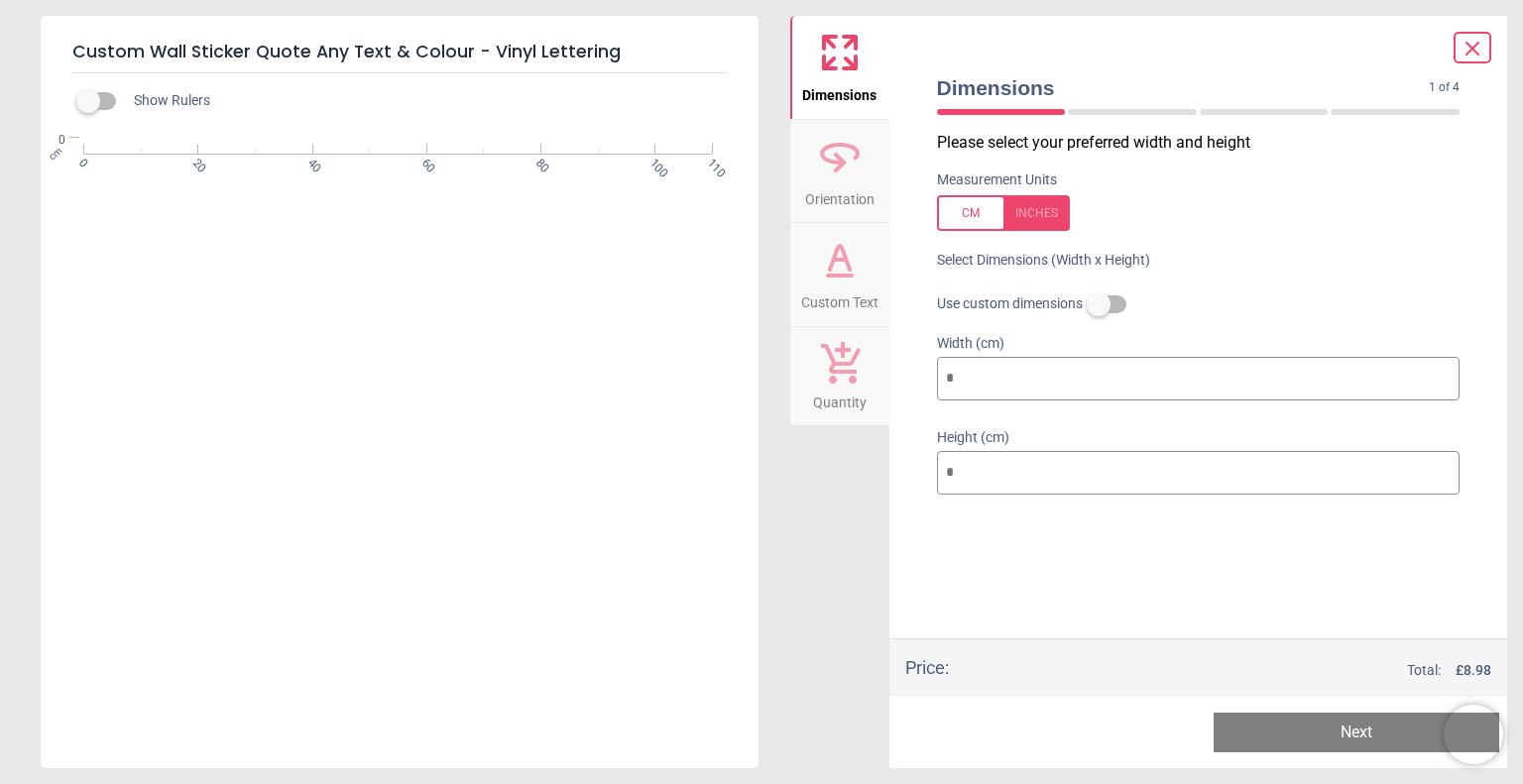 type on "***" 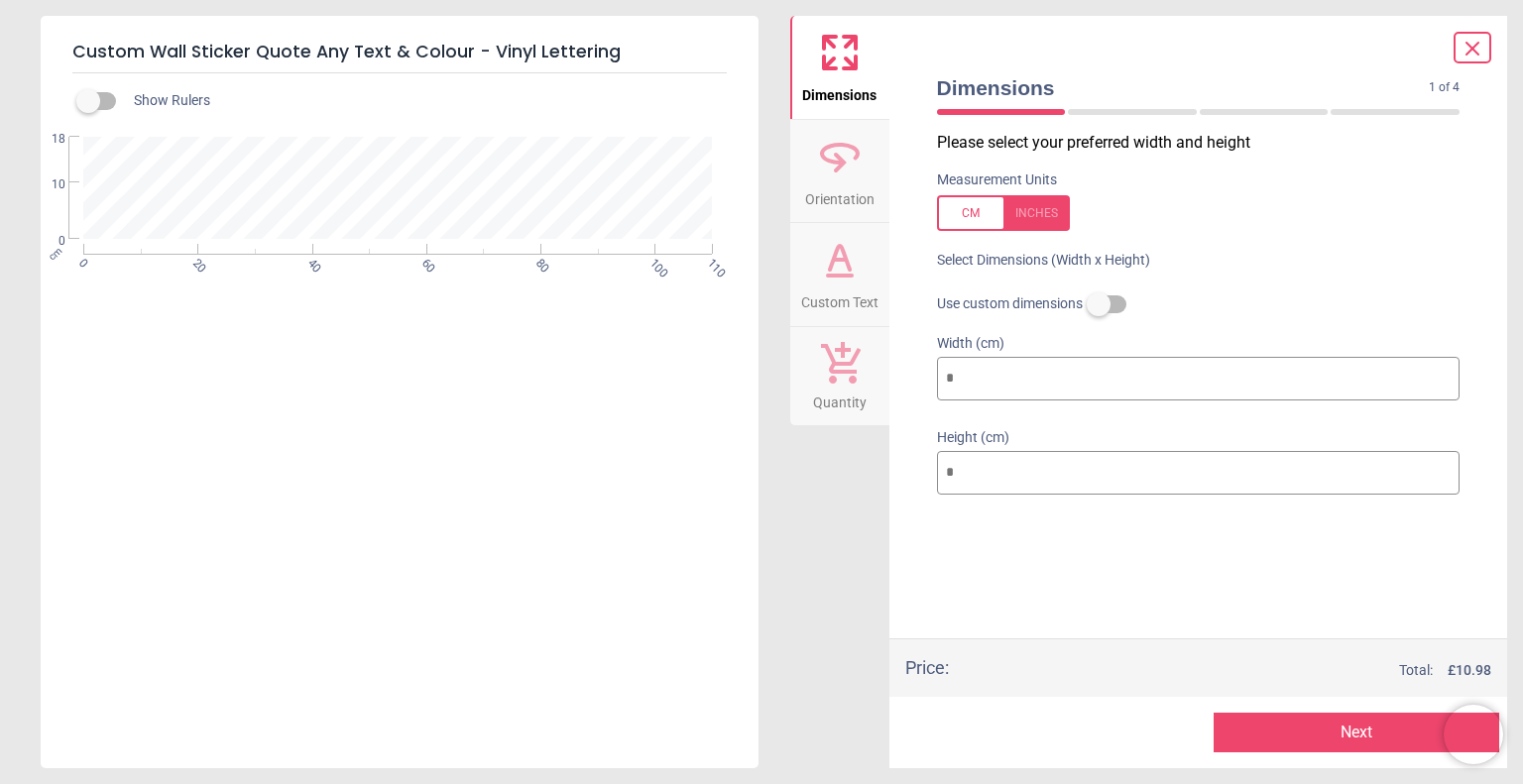 type on "**" 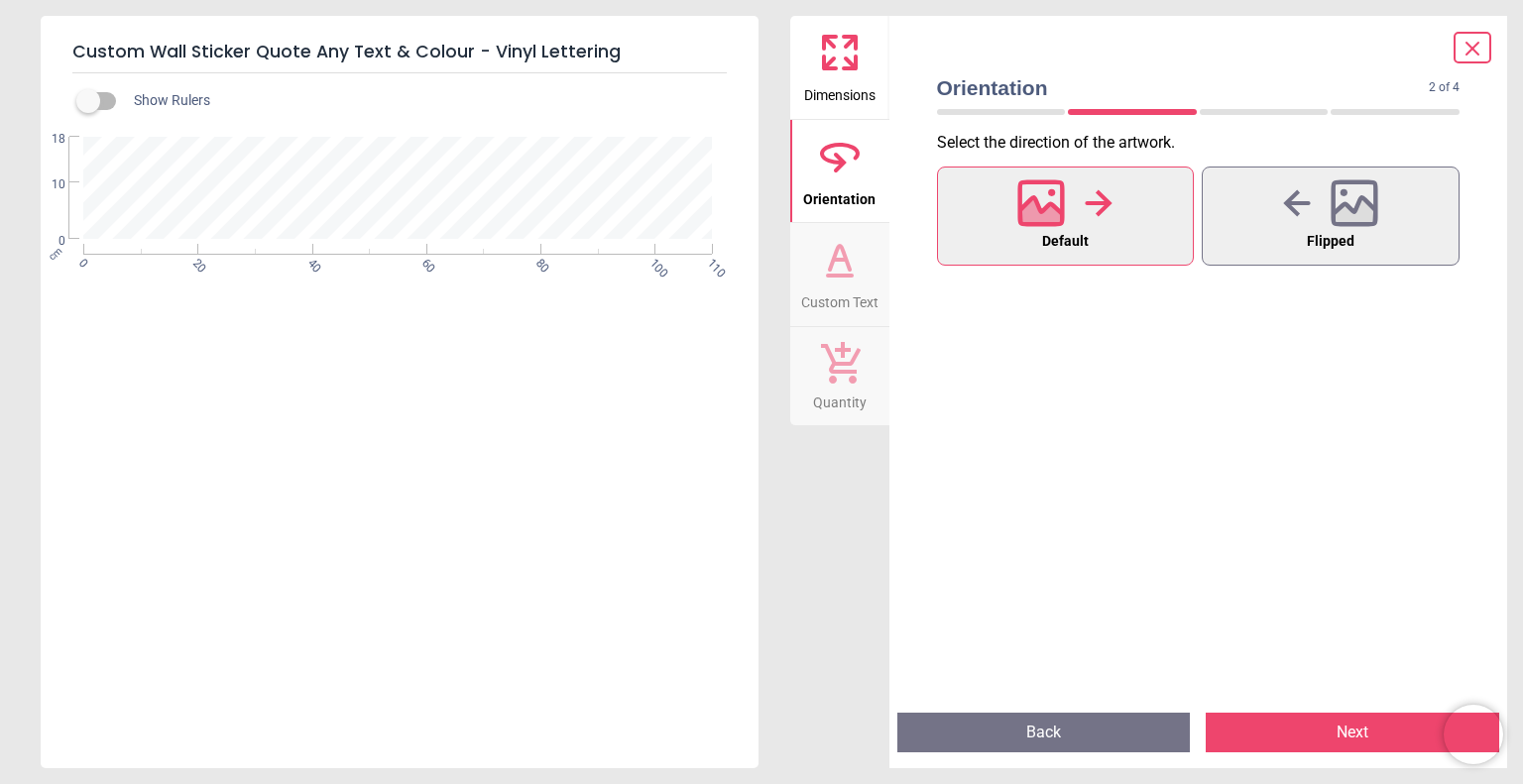 click on "Next" at bounding box center (1352, 732) 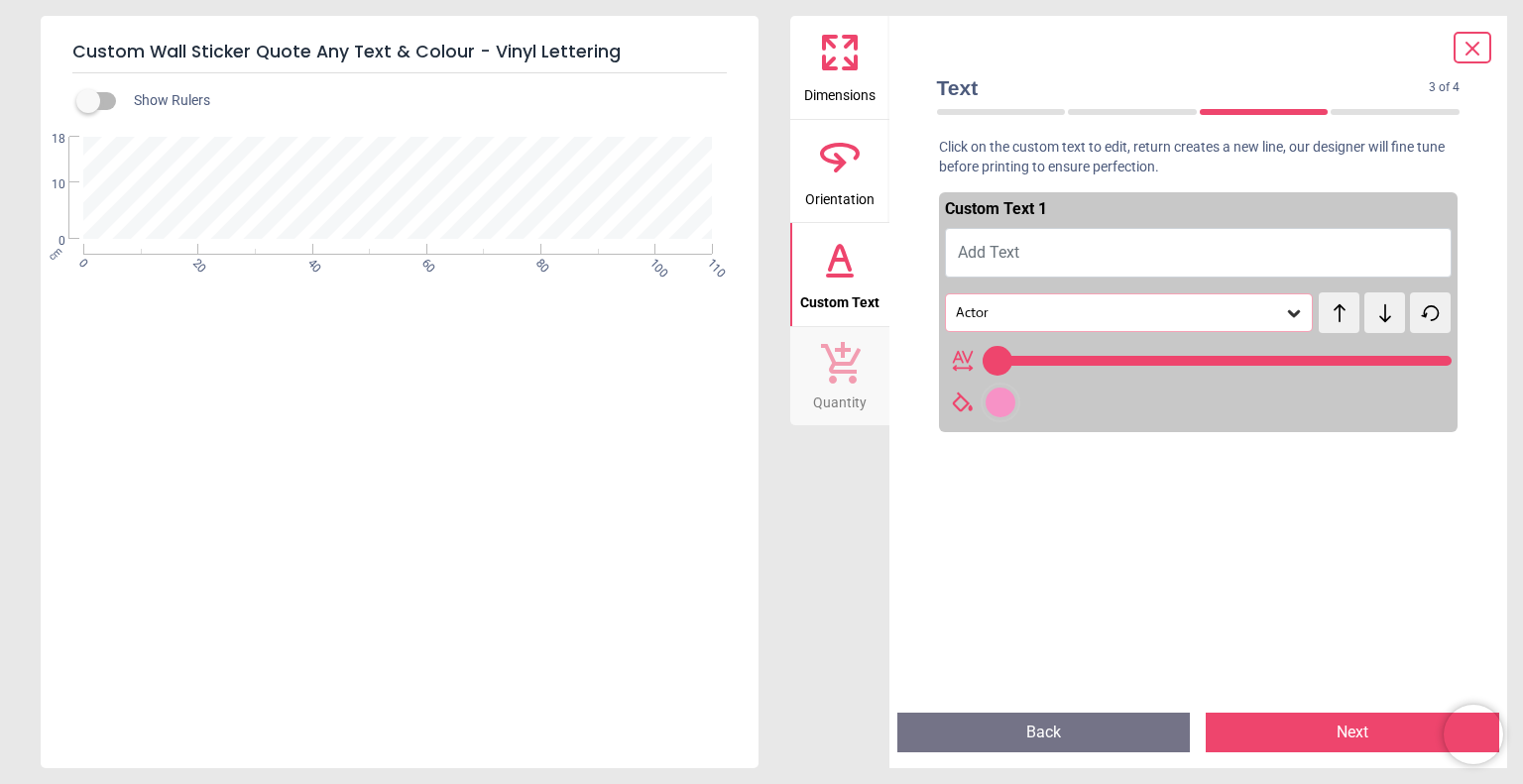 click on "Add Text" at bounding box center [1199, 253] 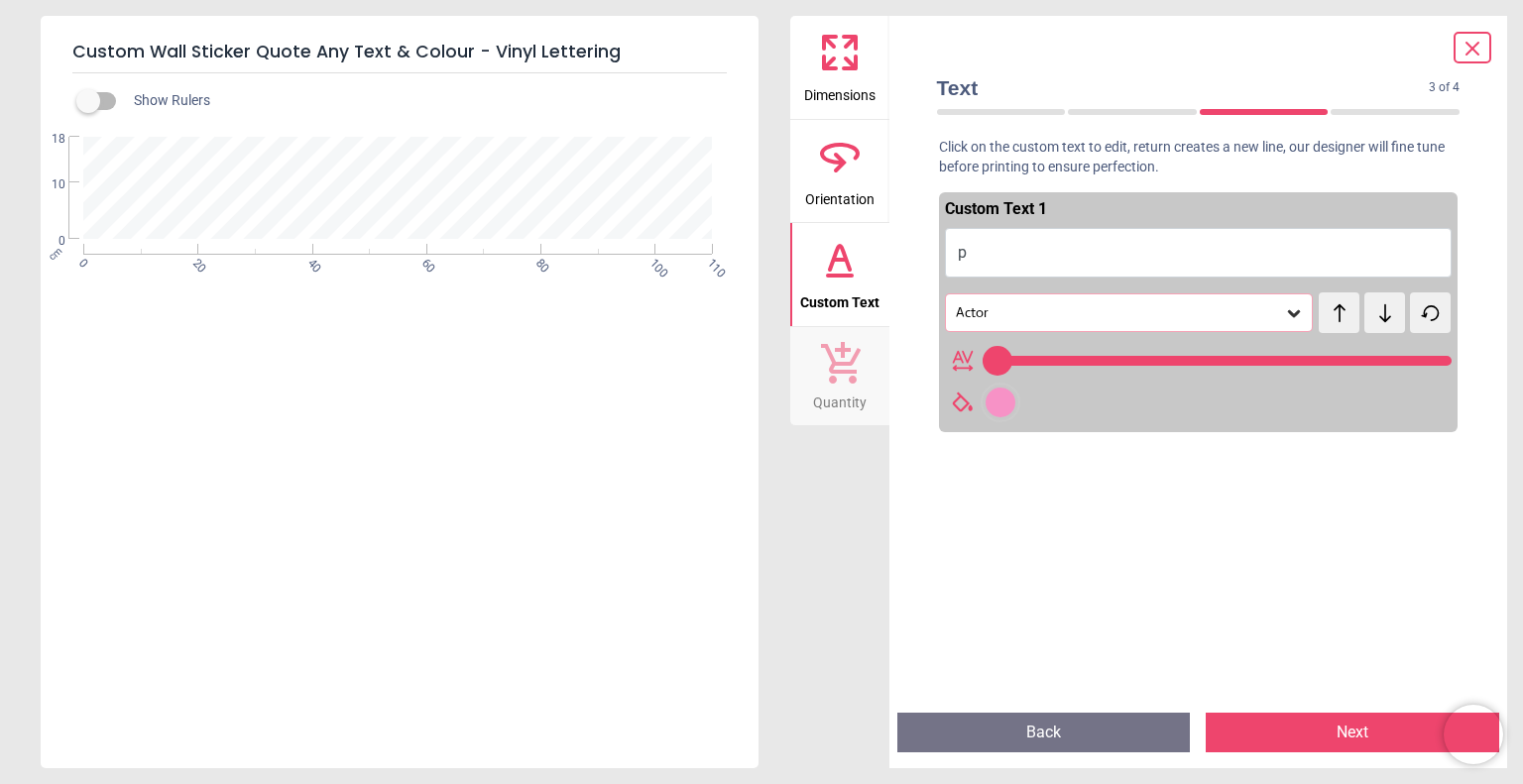 type on "**" 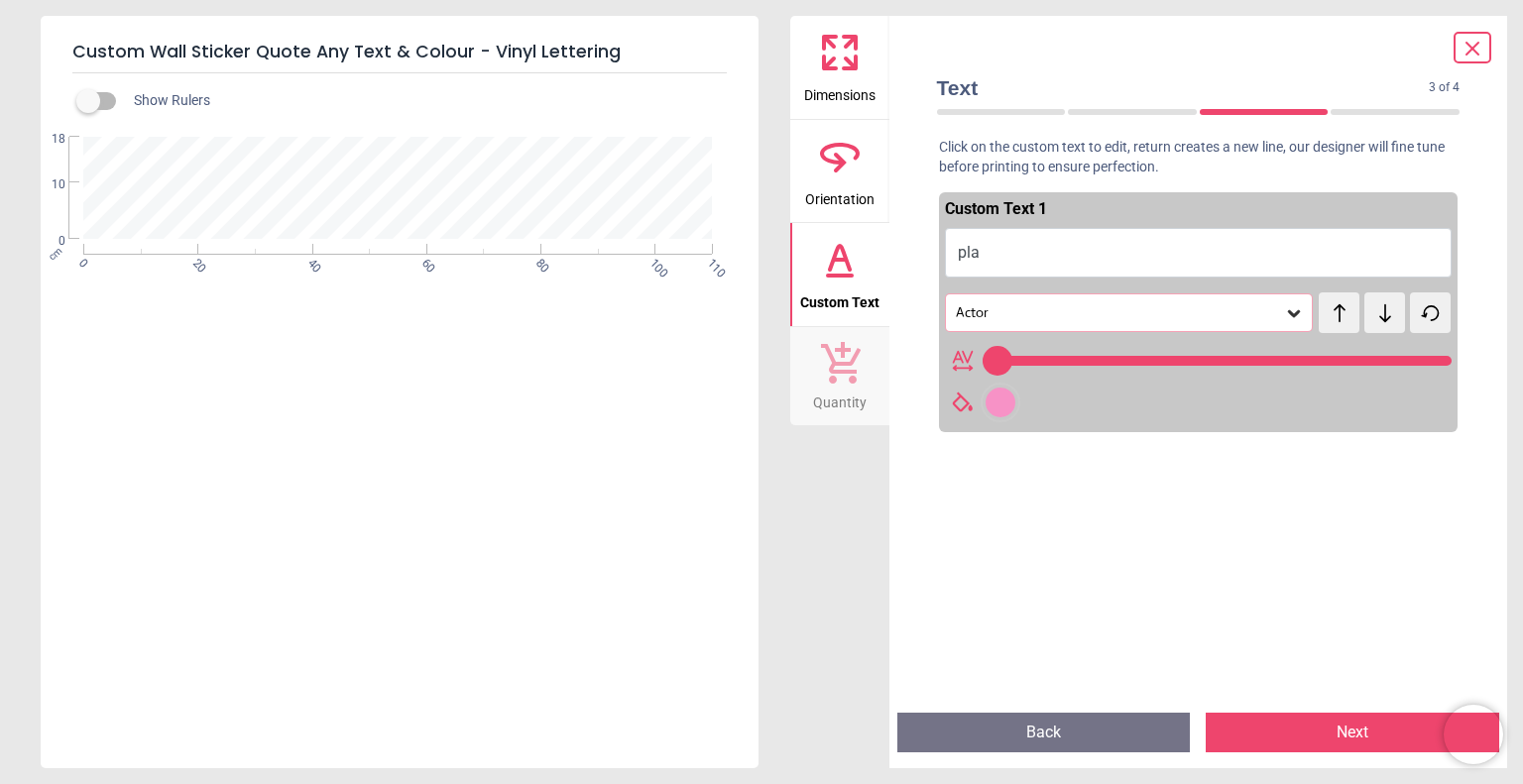 type on "**" 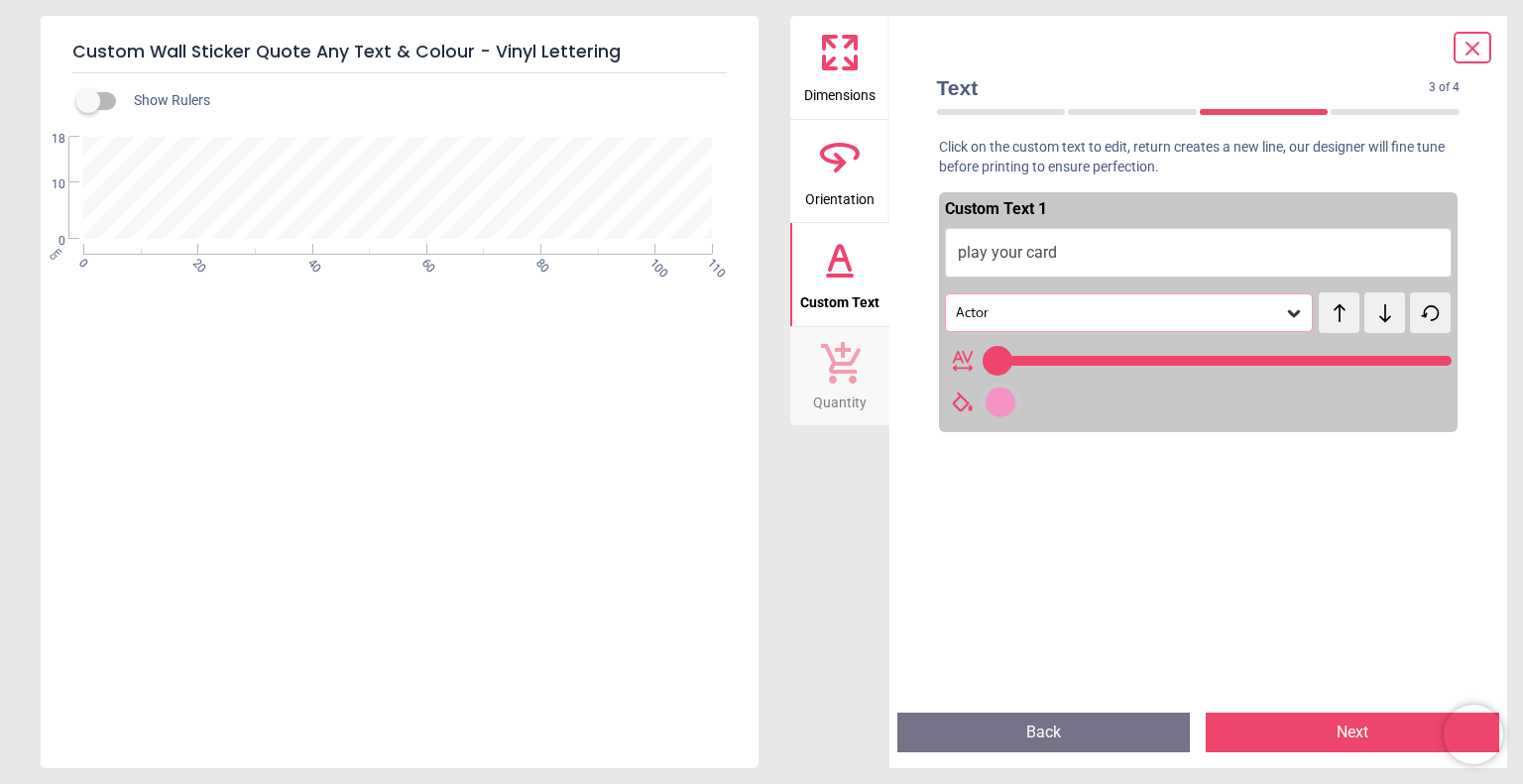 type on "**********" 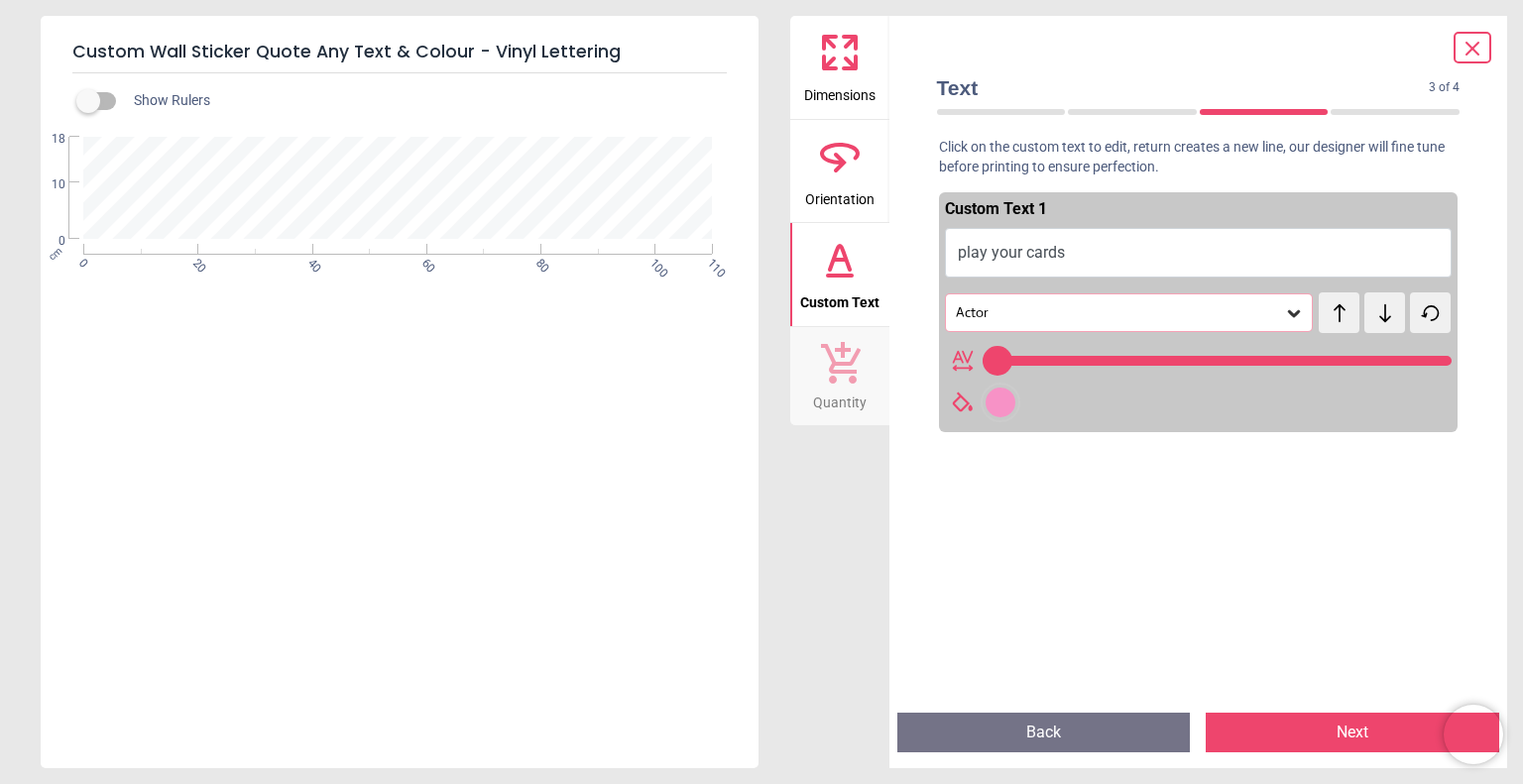 type on "**********" 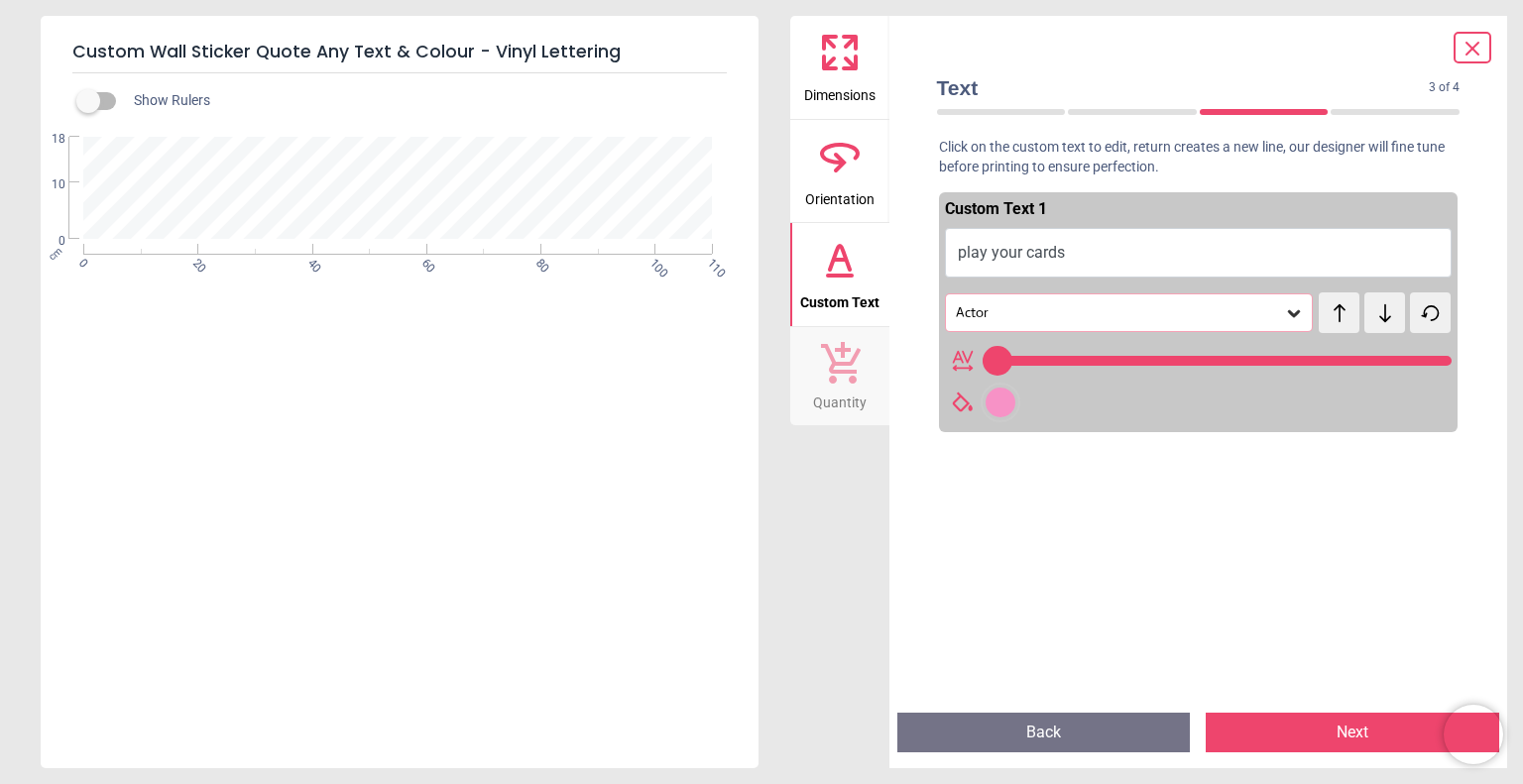 type on "**********" 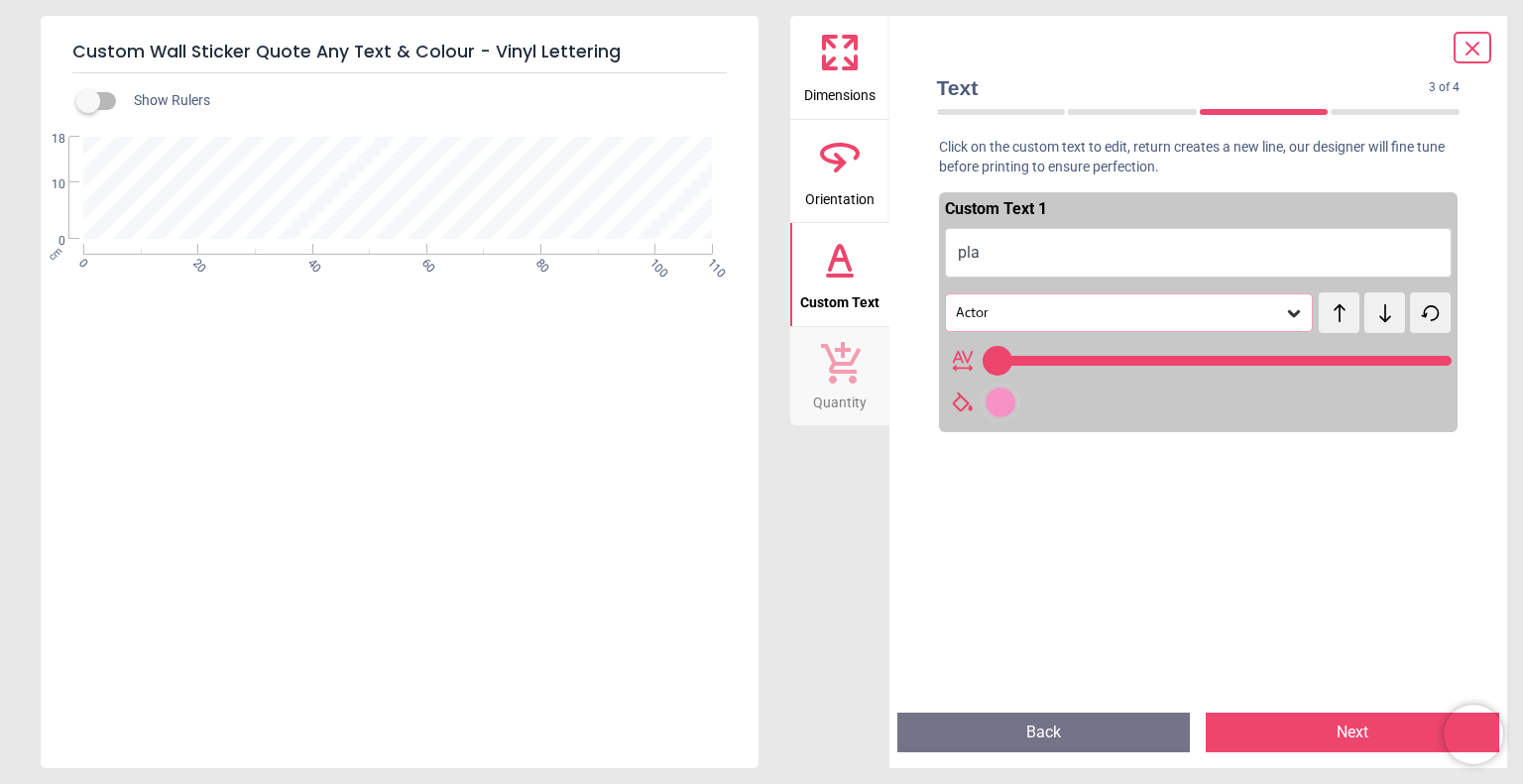 type on "*" 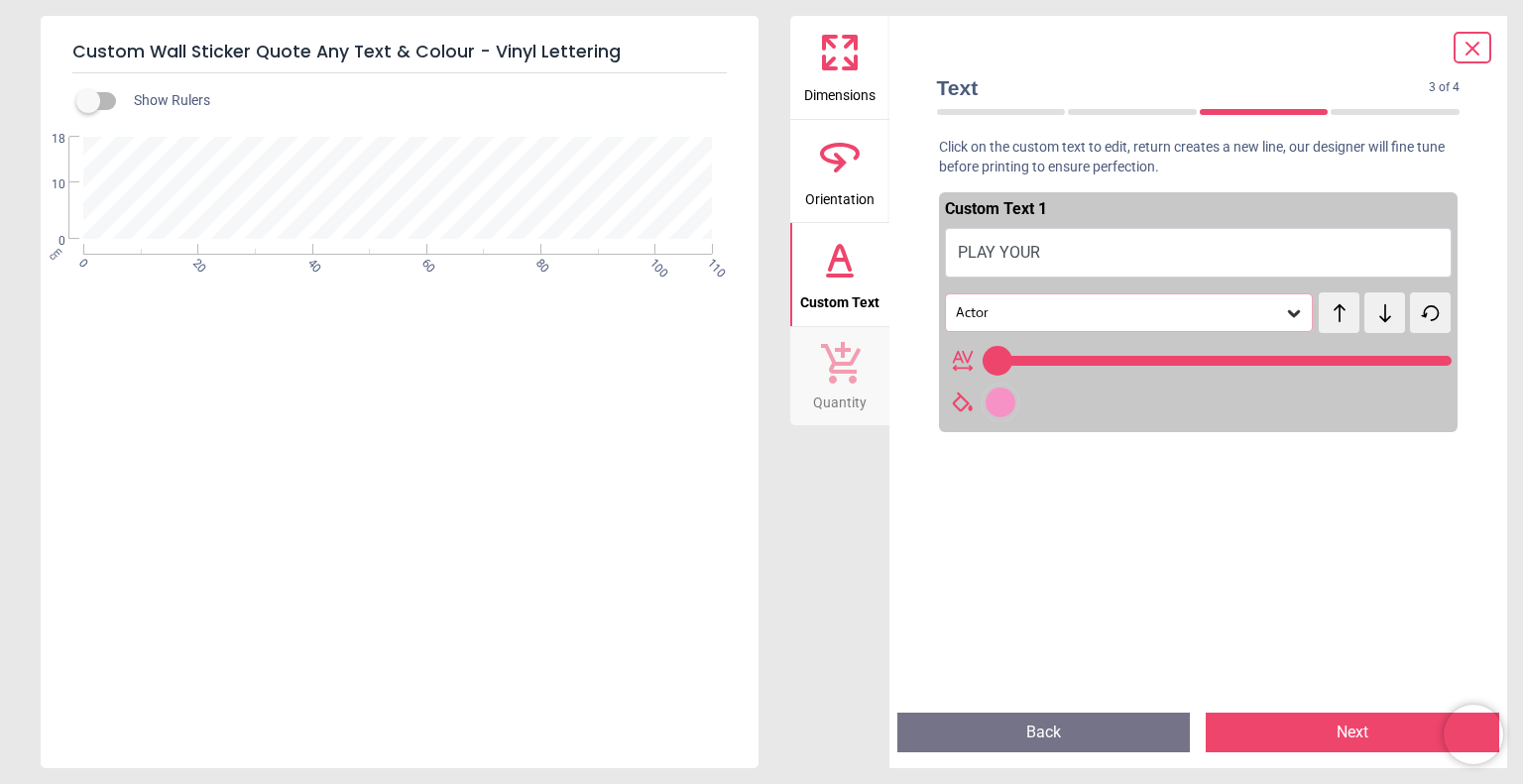 type on "**********" 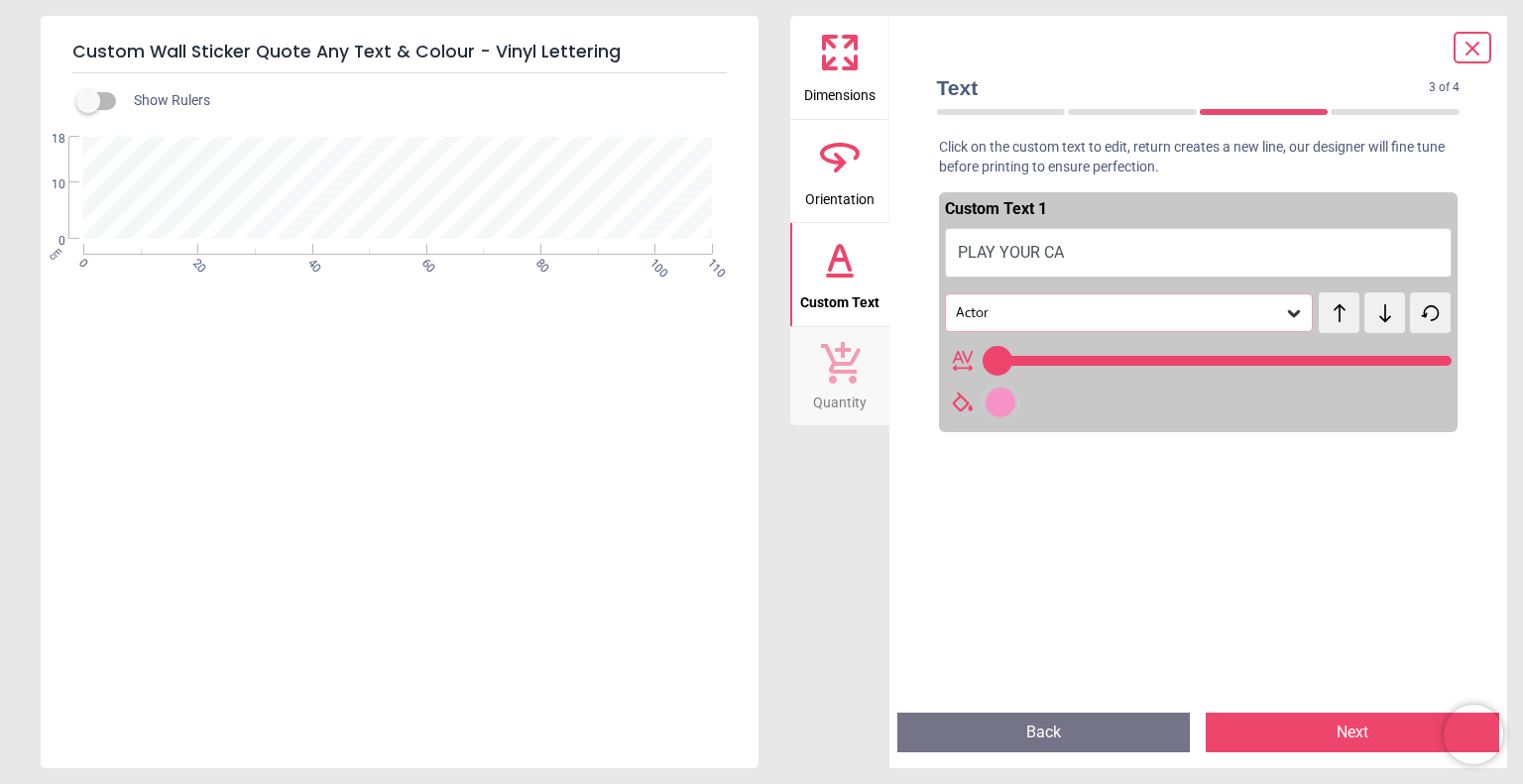 type on "**********" 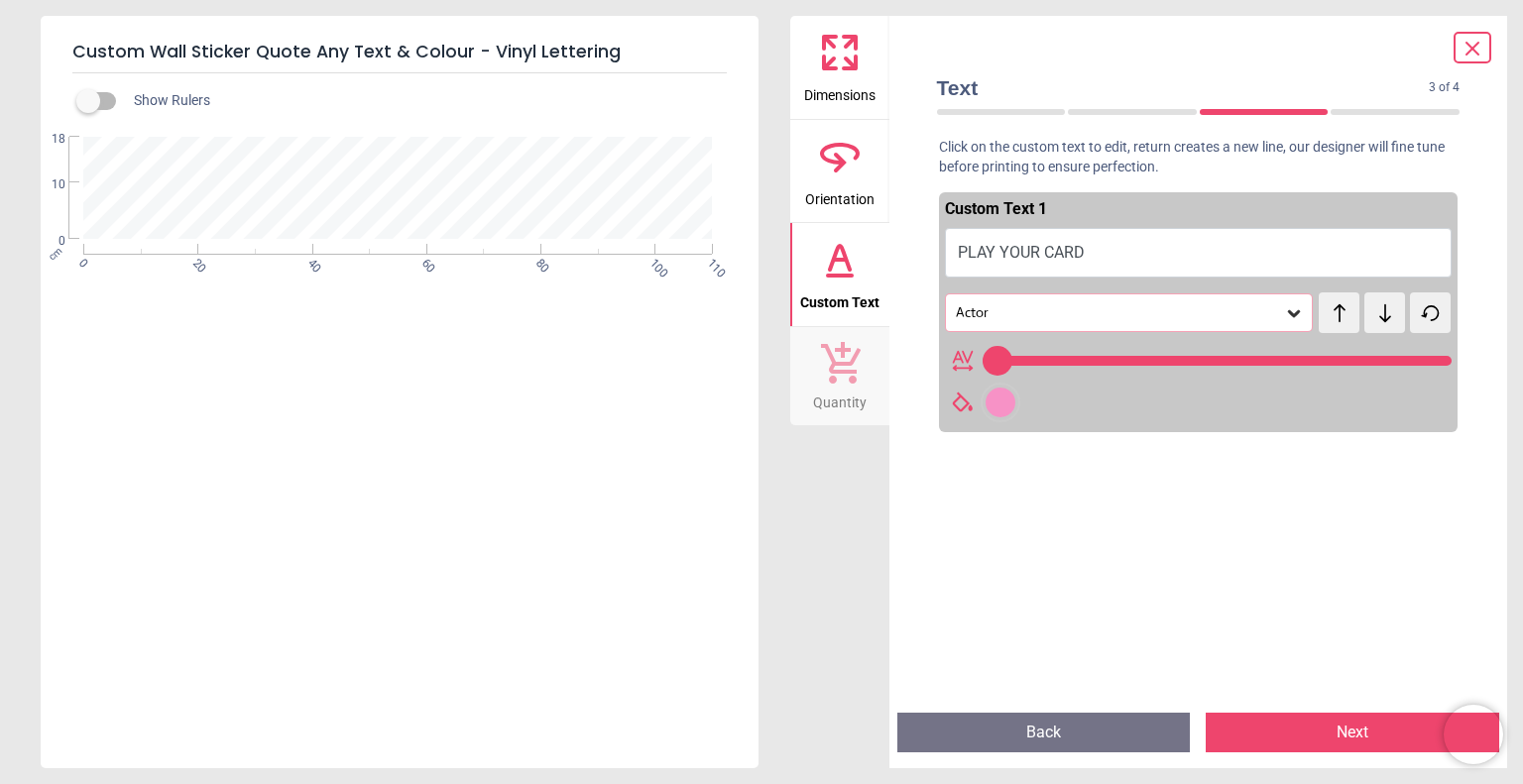 type on "**" 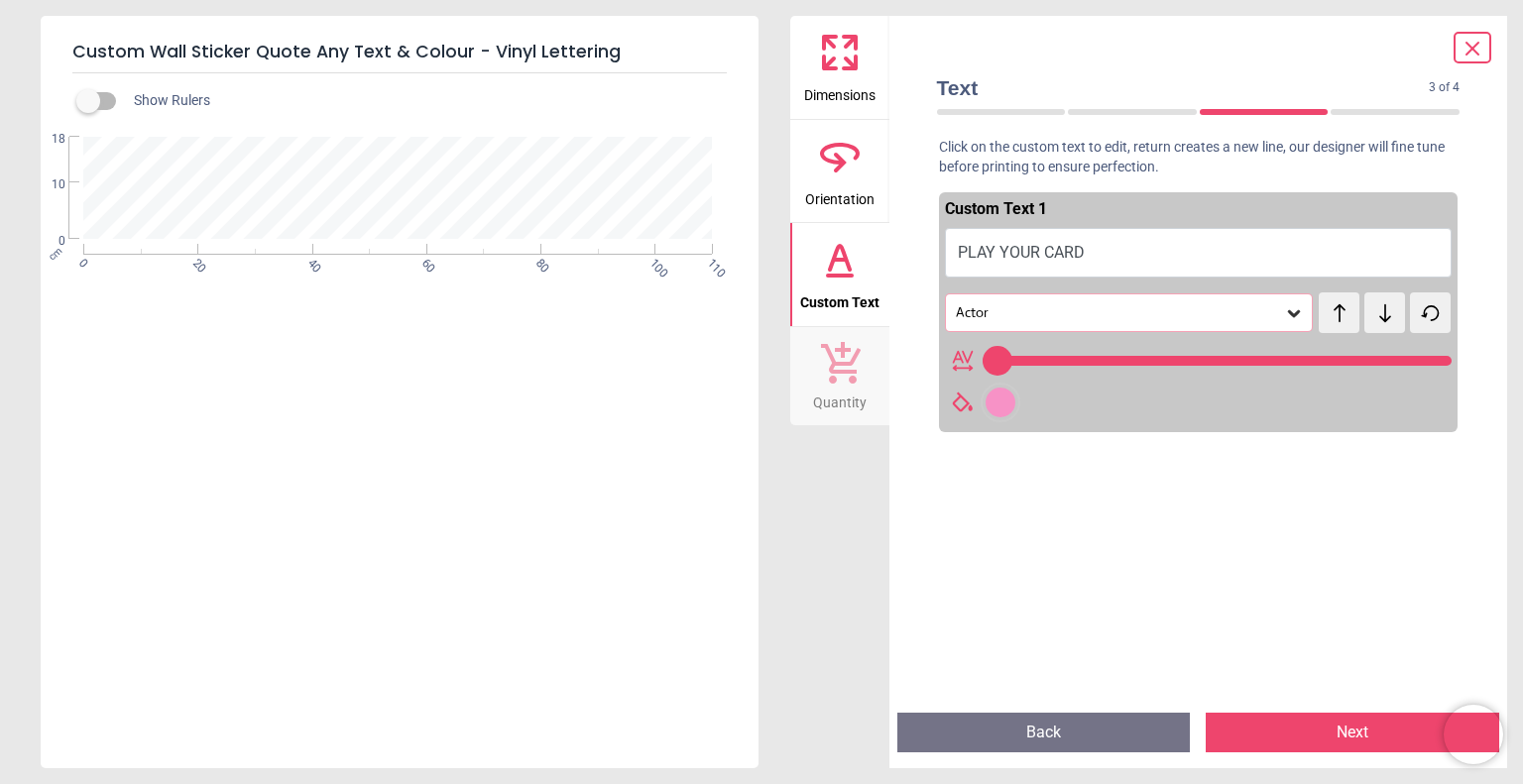 type on "**********" 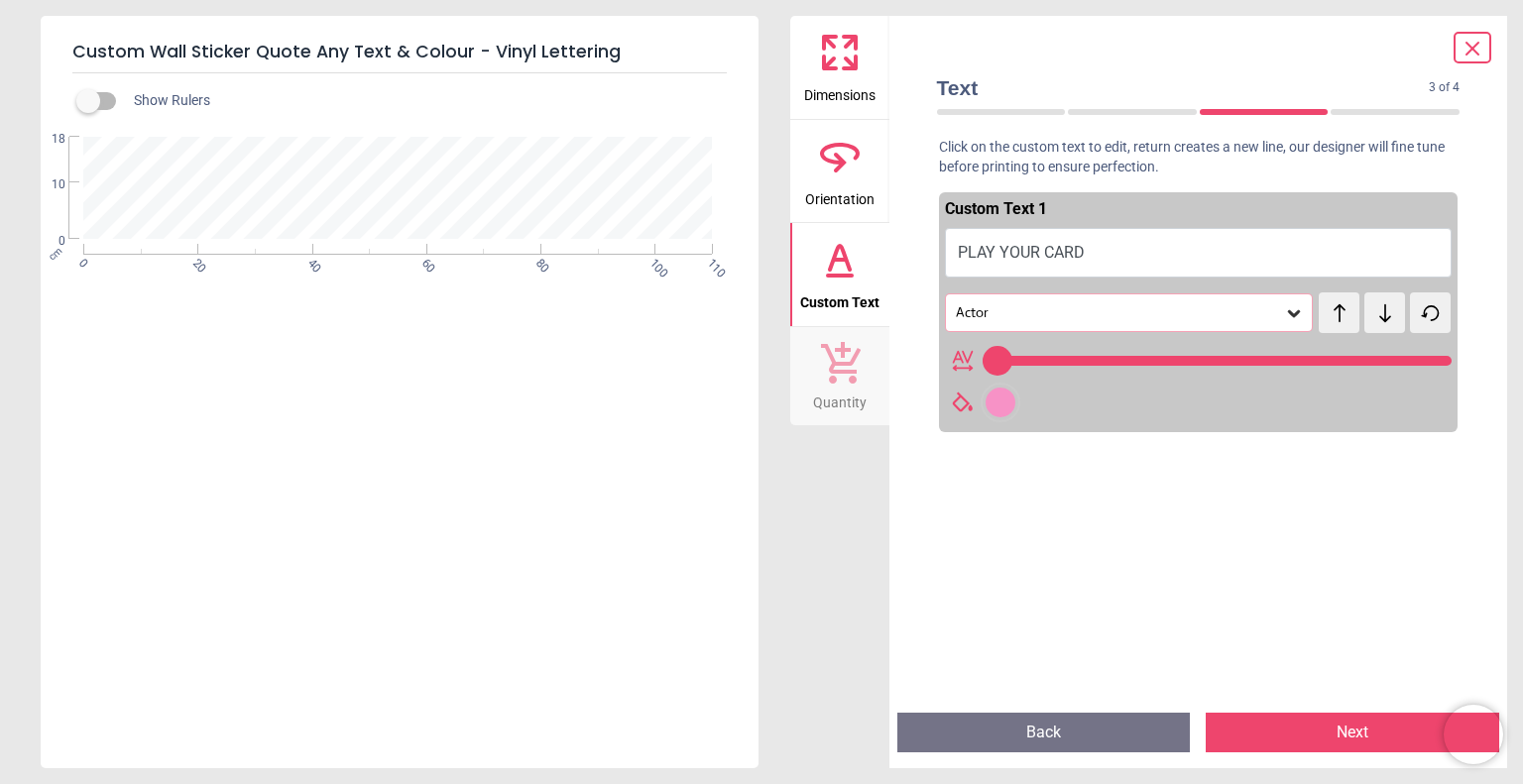 type on "**" 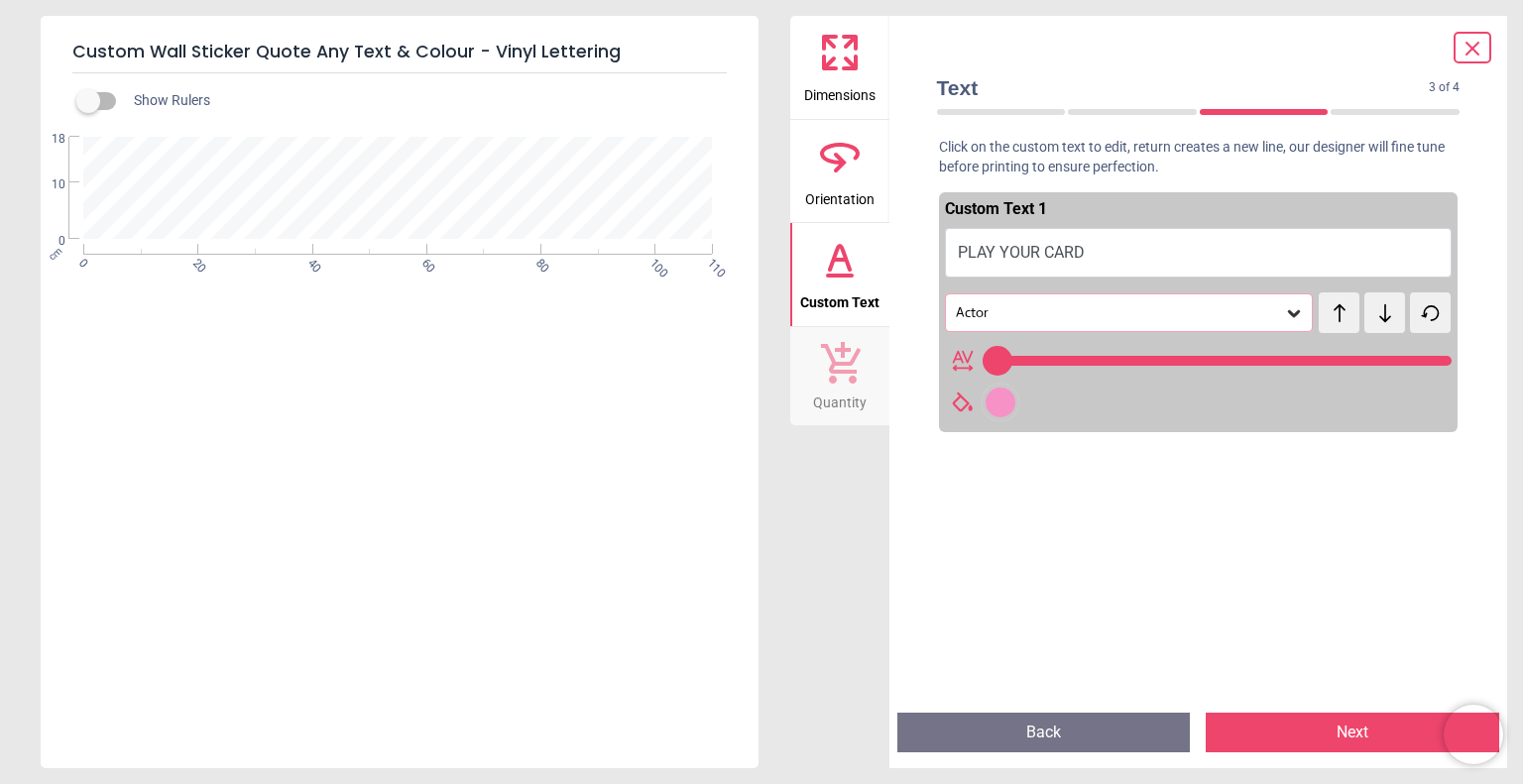 type on "**********" 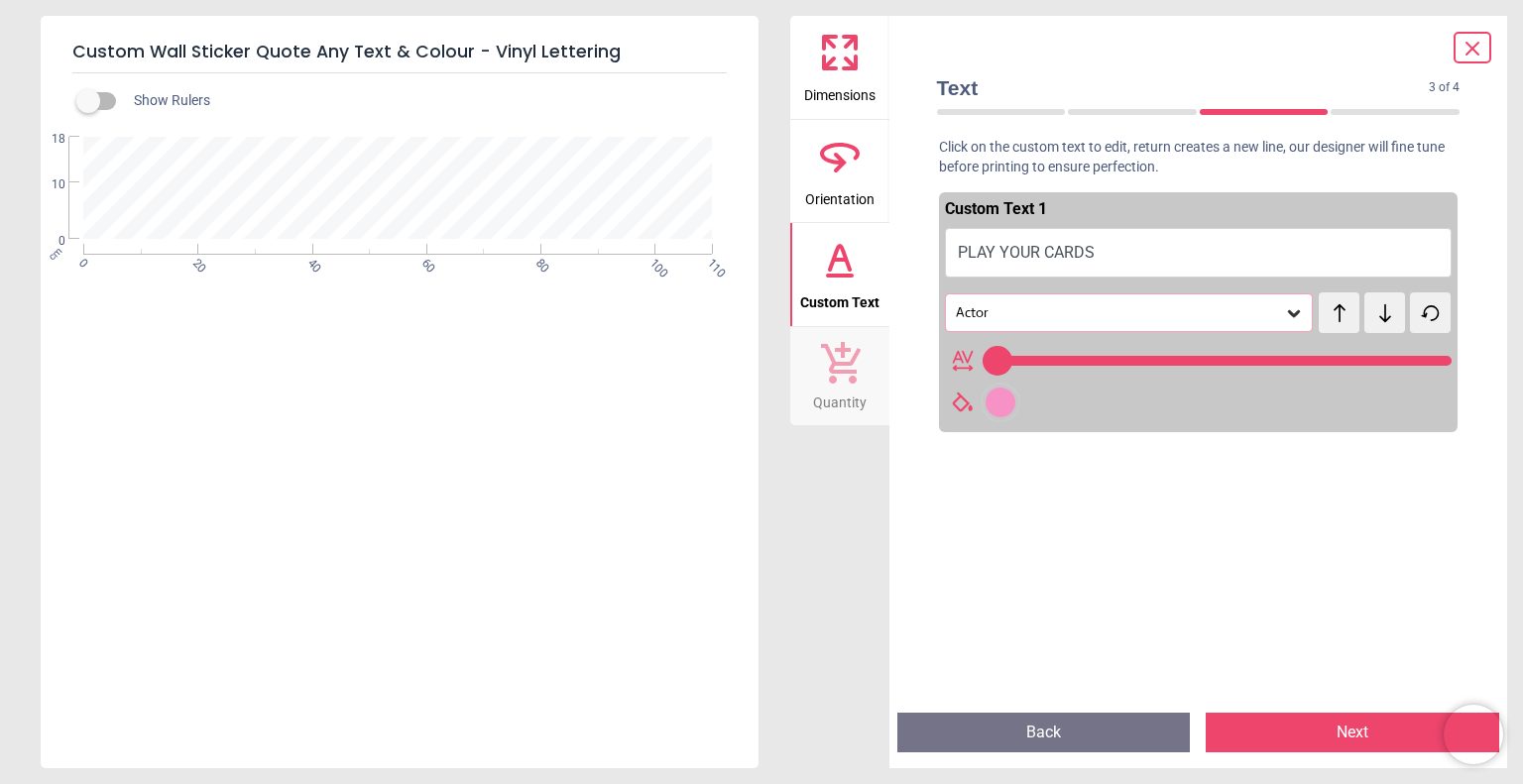 type on "**********" 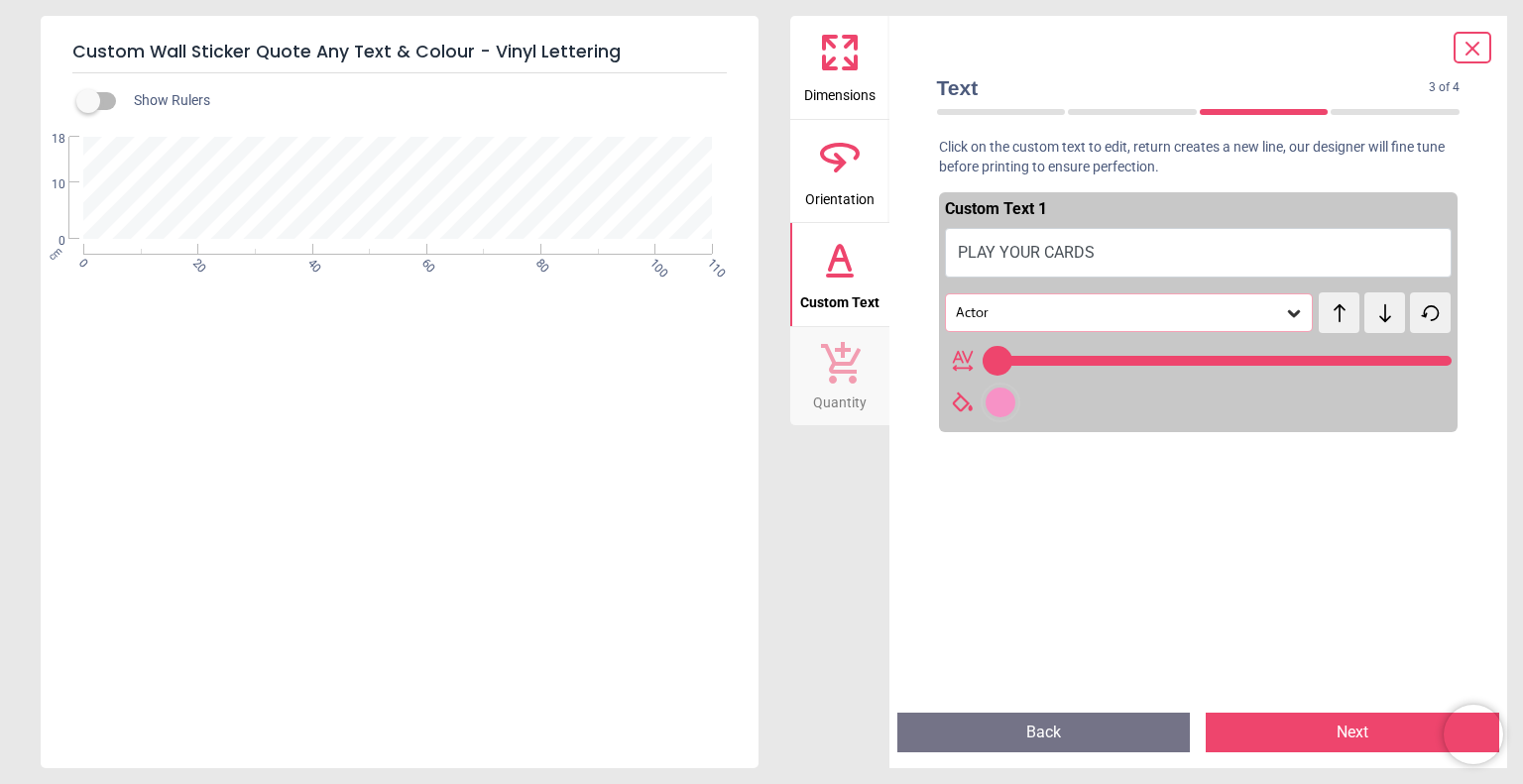 type on "**" 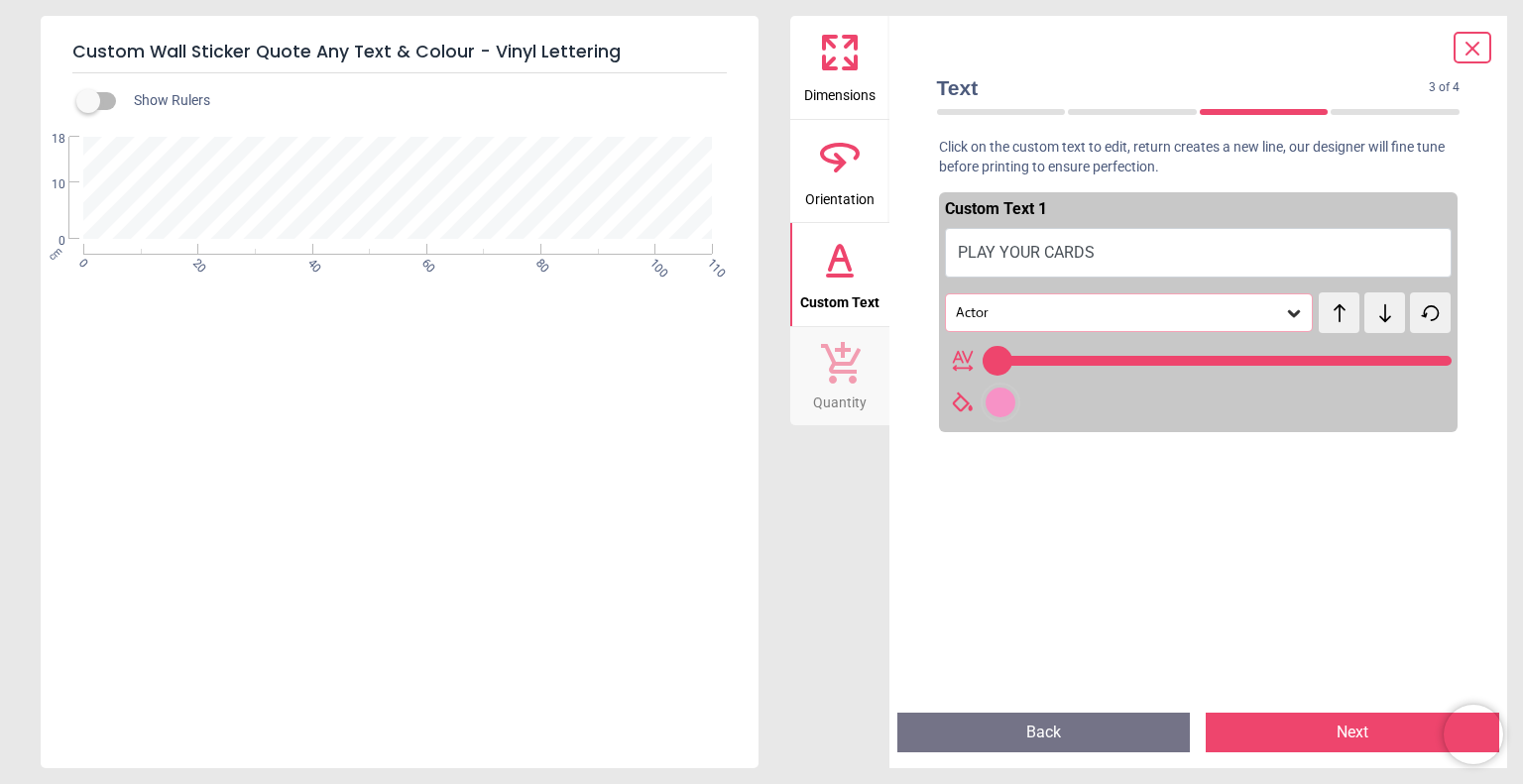 type on "**********" 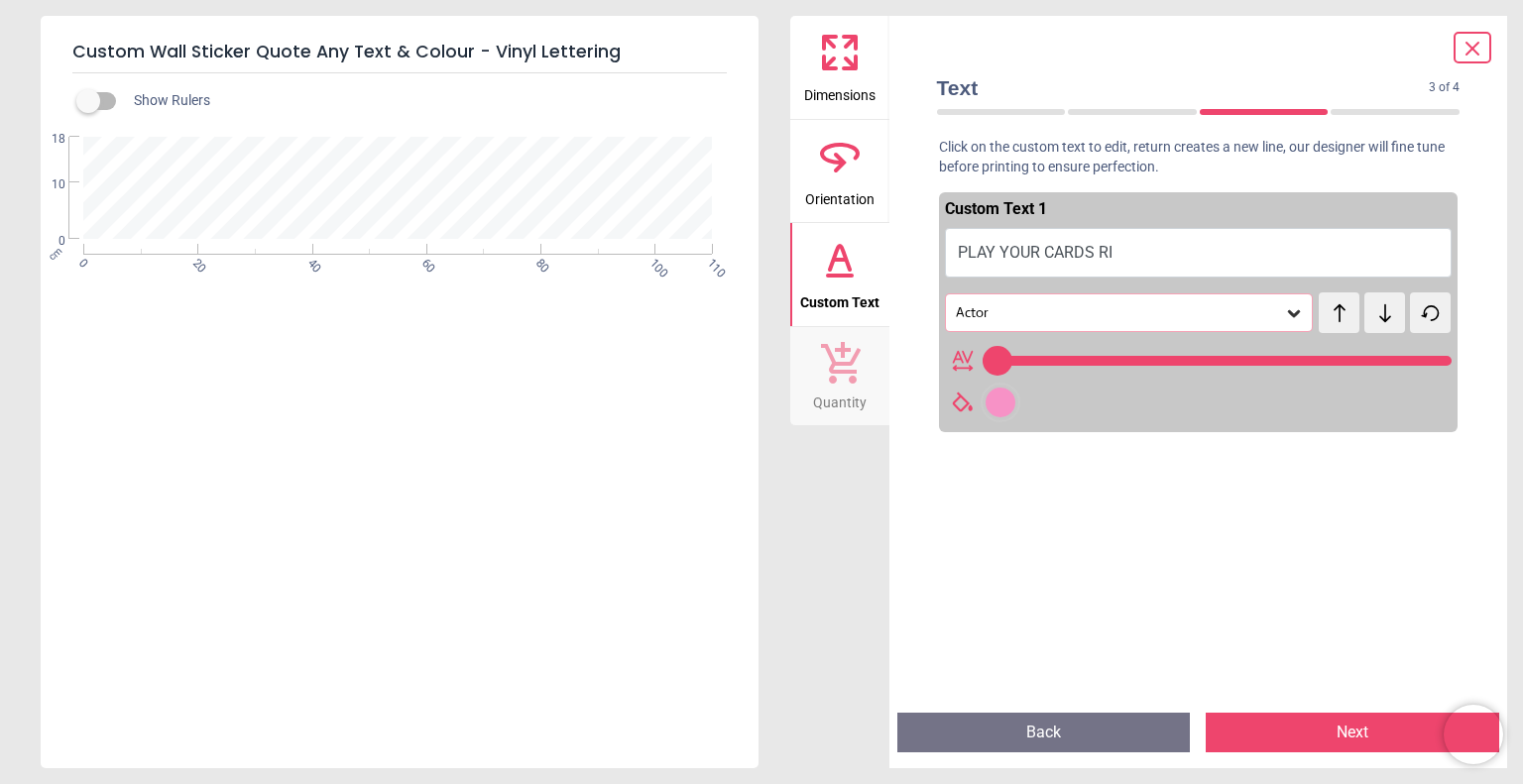 type on "**" 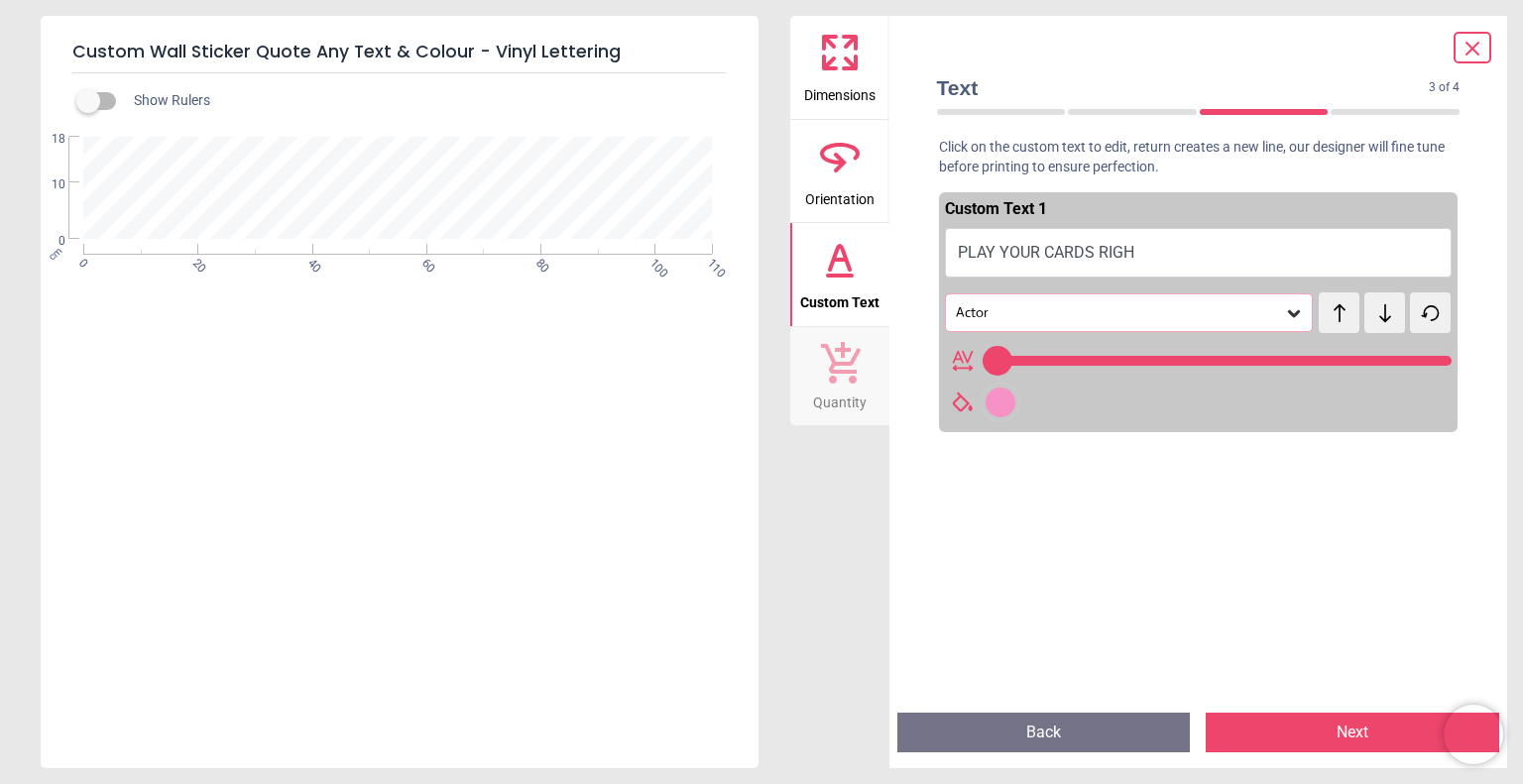 scroll, scrollTop: 53, scrollLeft: 0, axis: vertical 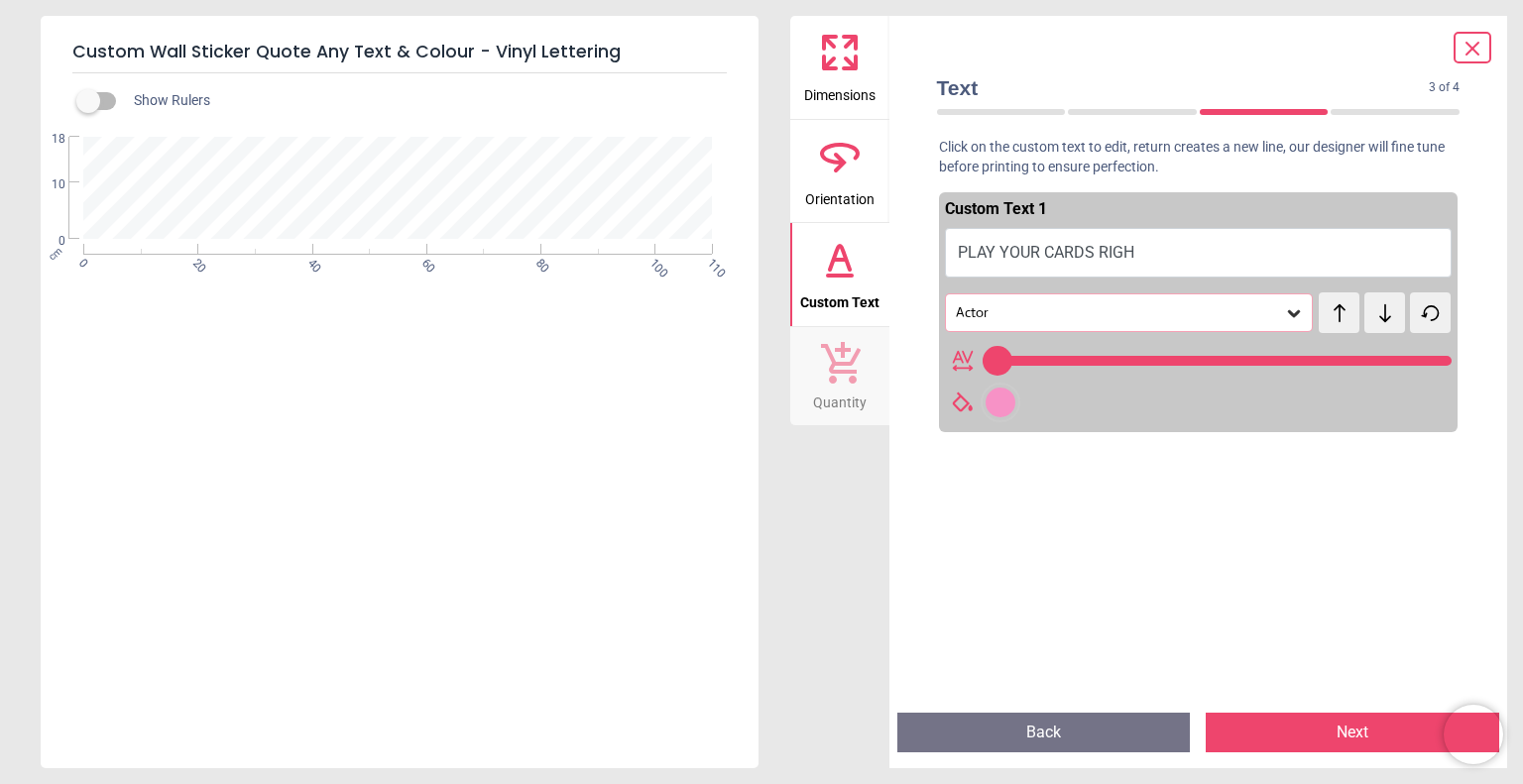 type on "**********" 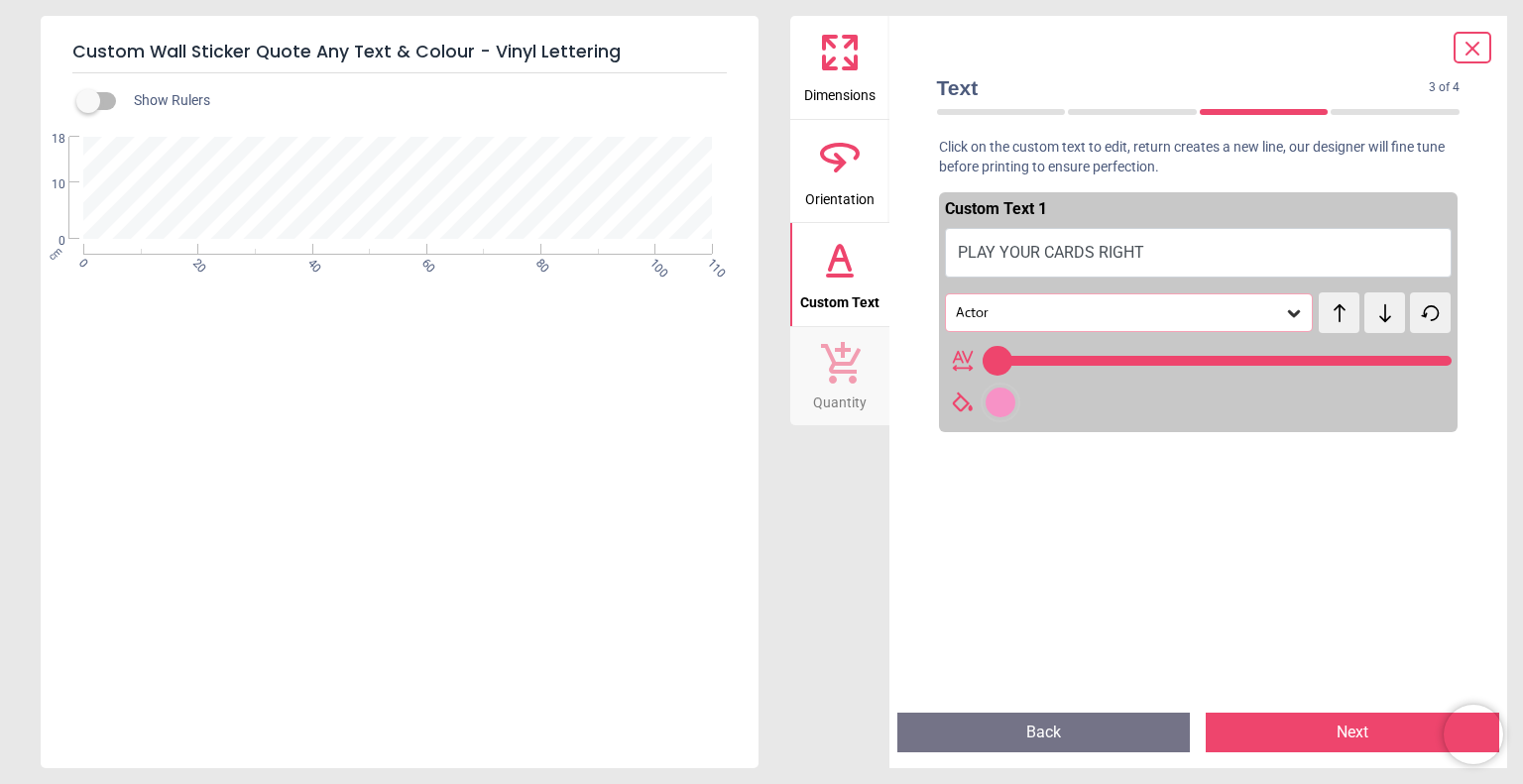 type on "**" 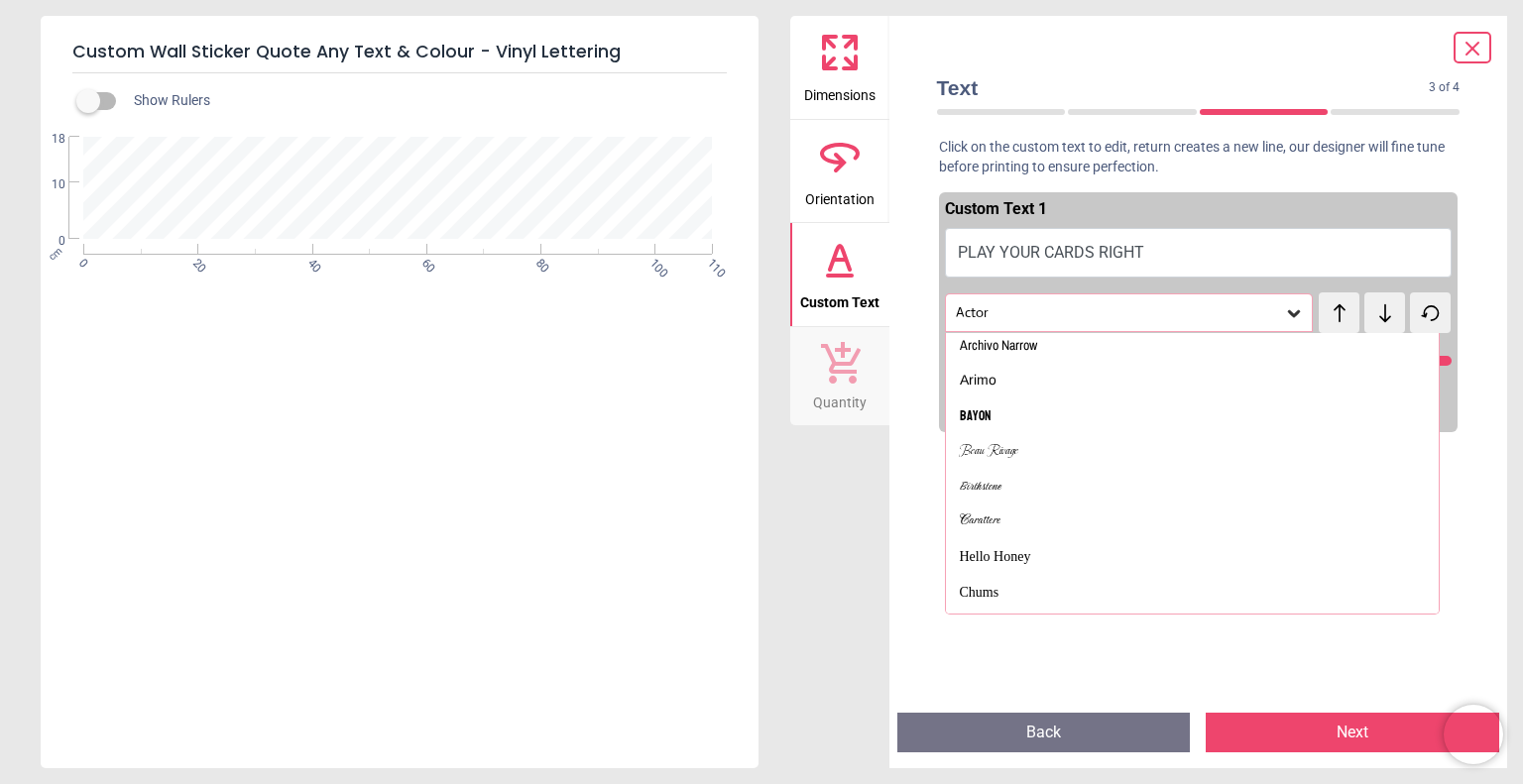 scroll, scrollTop: 335, scrollLeft: 0, axis: vertical 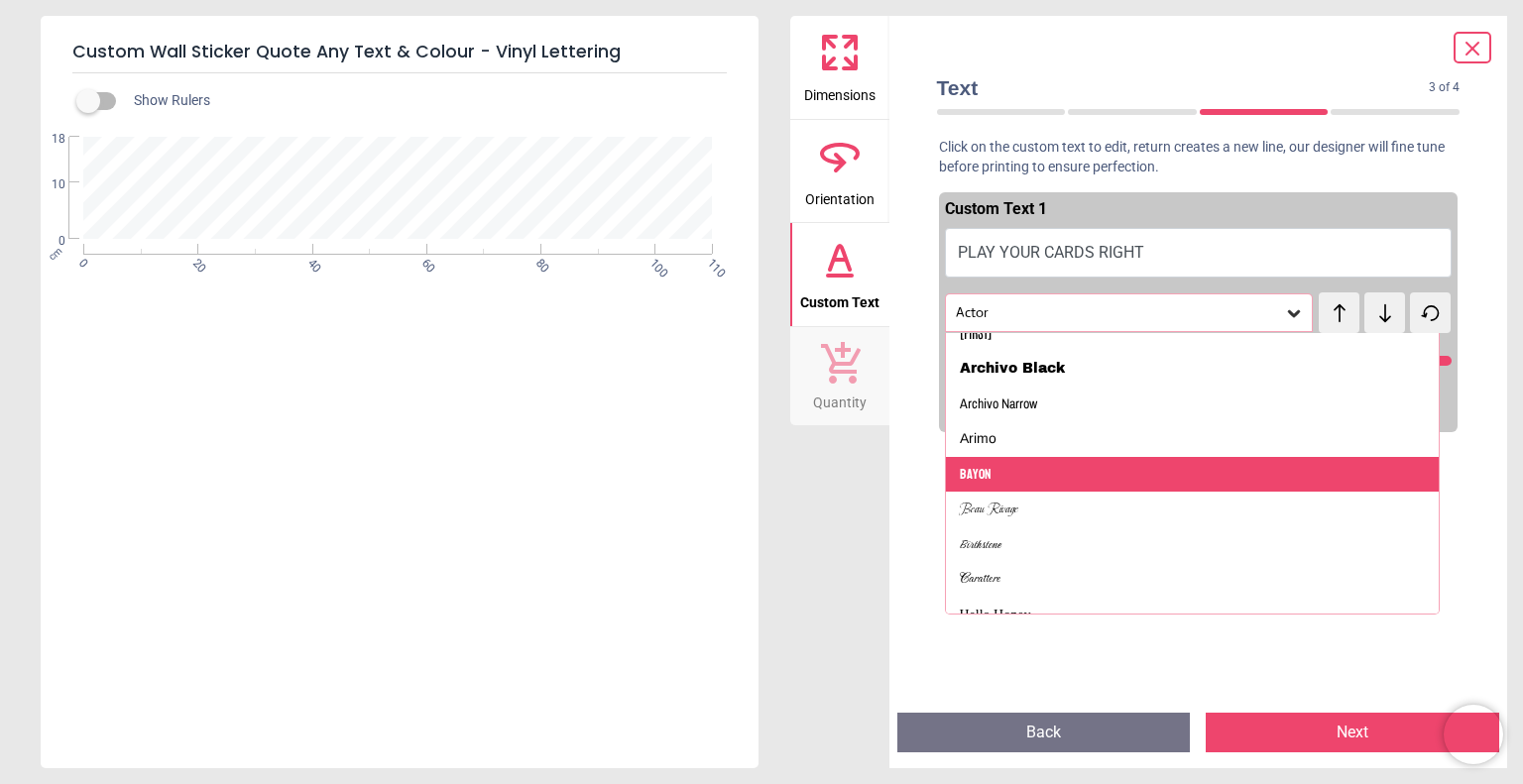 click on "Bayon" at bounding box center (1192, 475) 